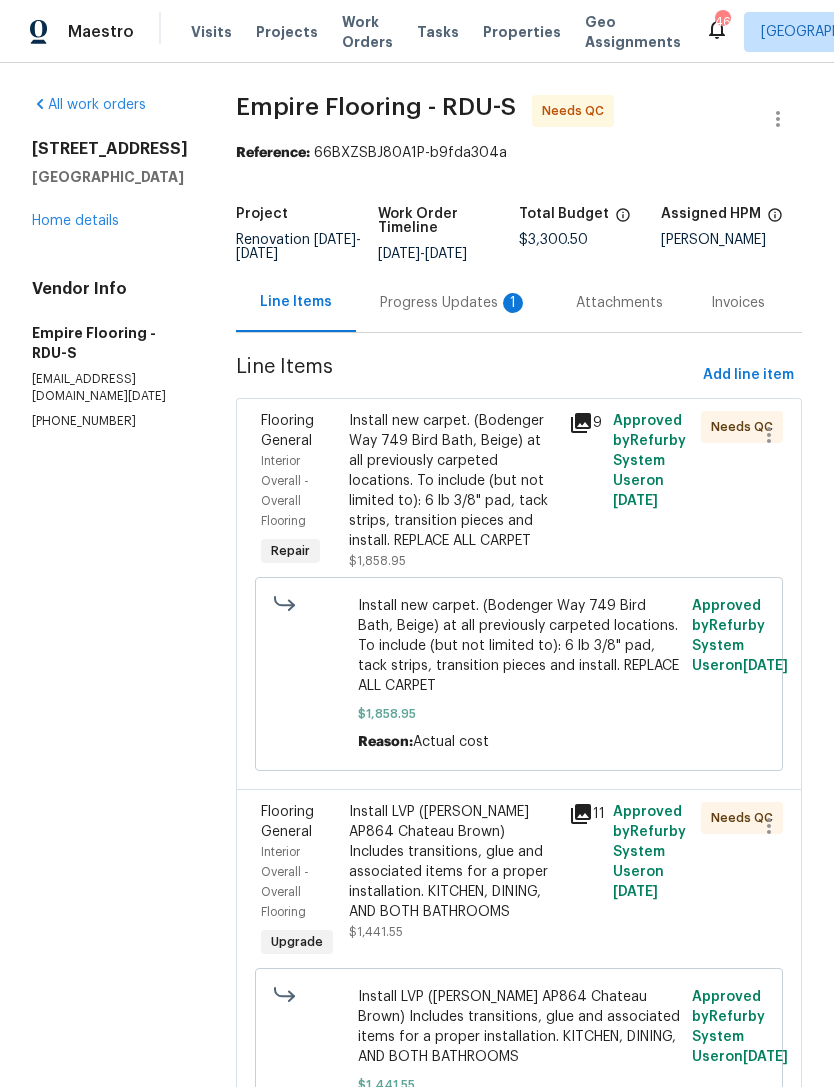 scroll, scrollTop: 0, scrollLeft: 0, axis: both 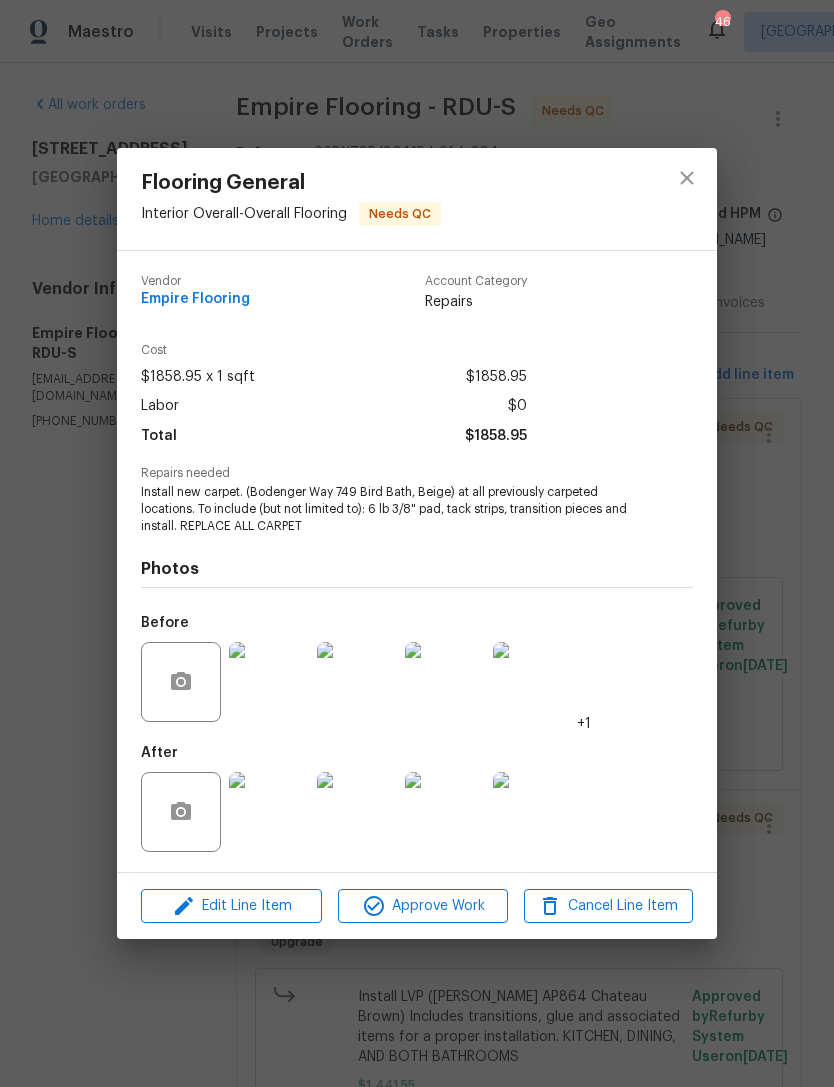 click at bounding box center [269, 812] 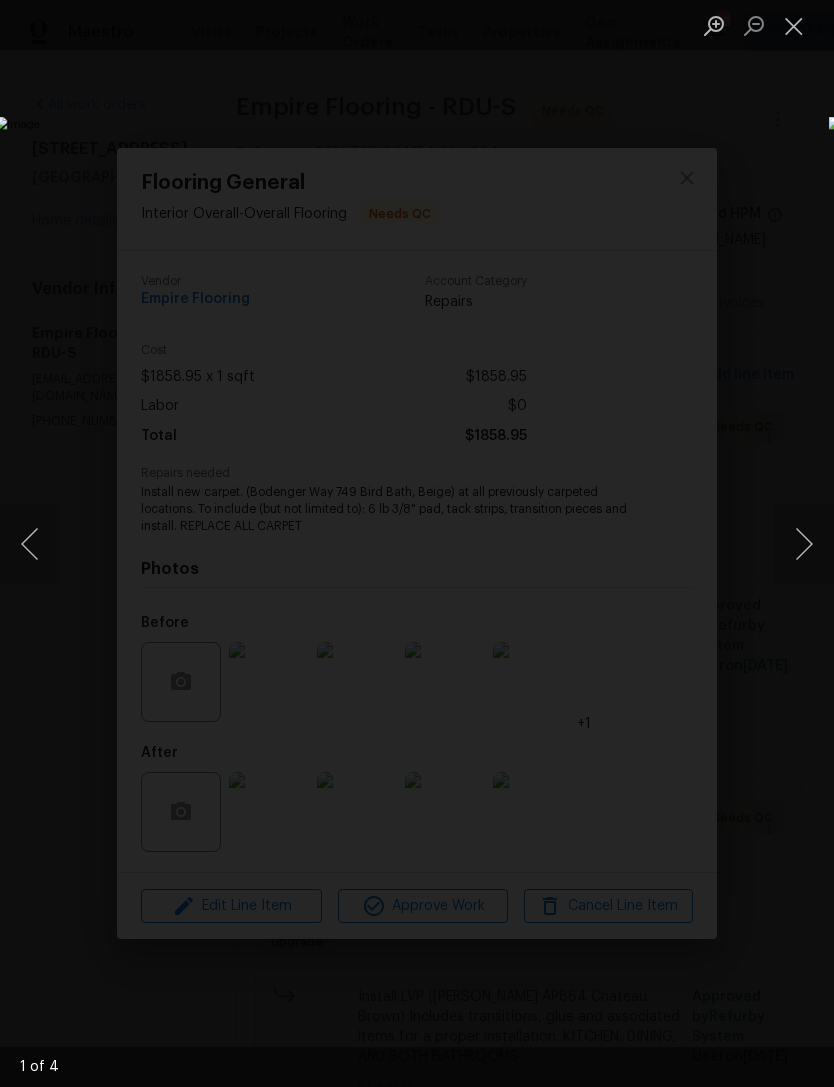 click at bounding box center [804, 544] 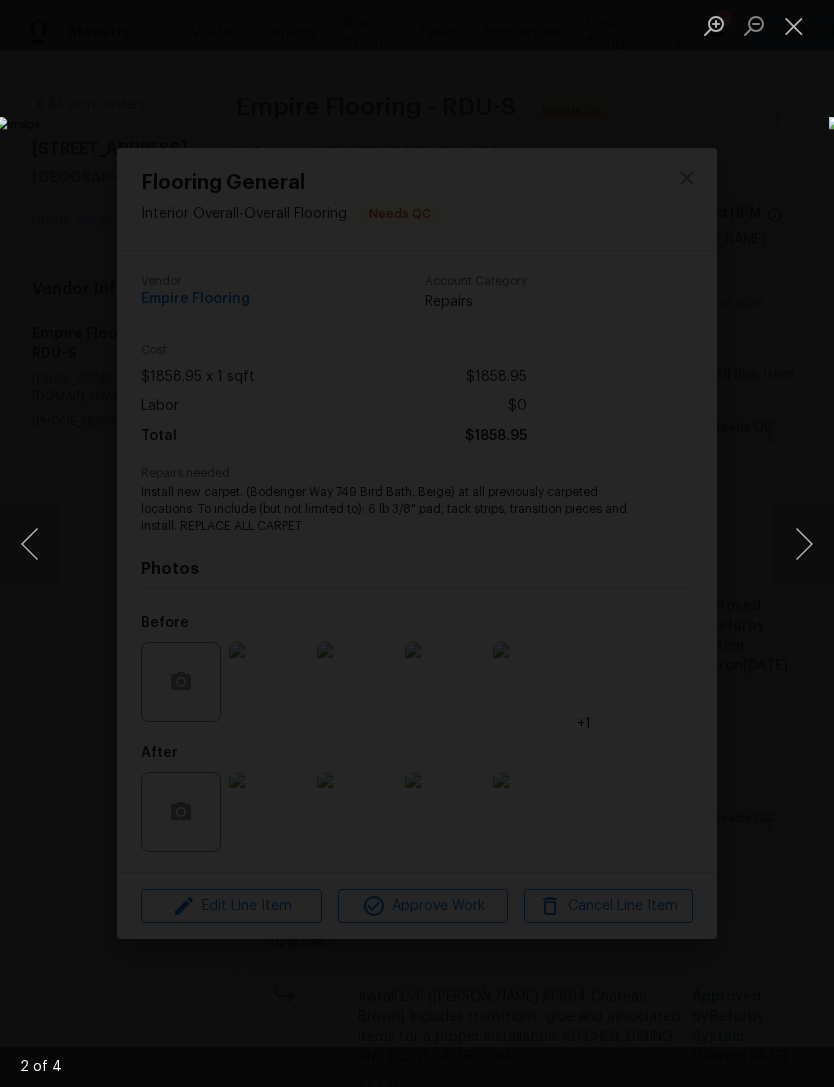 click at bounding box center (794, 25) 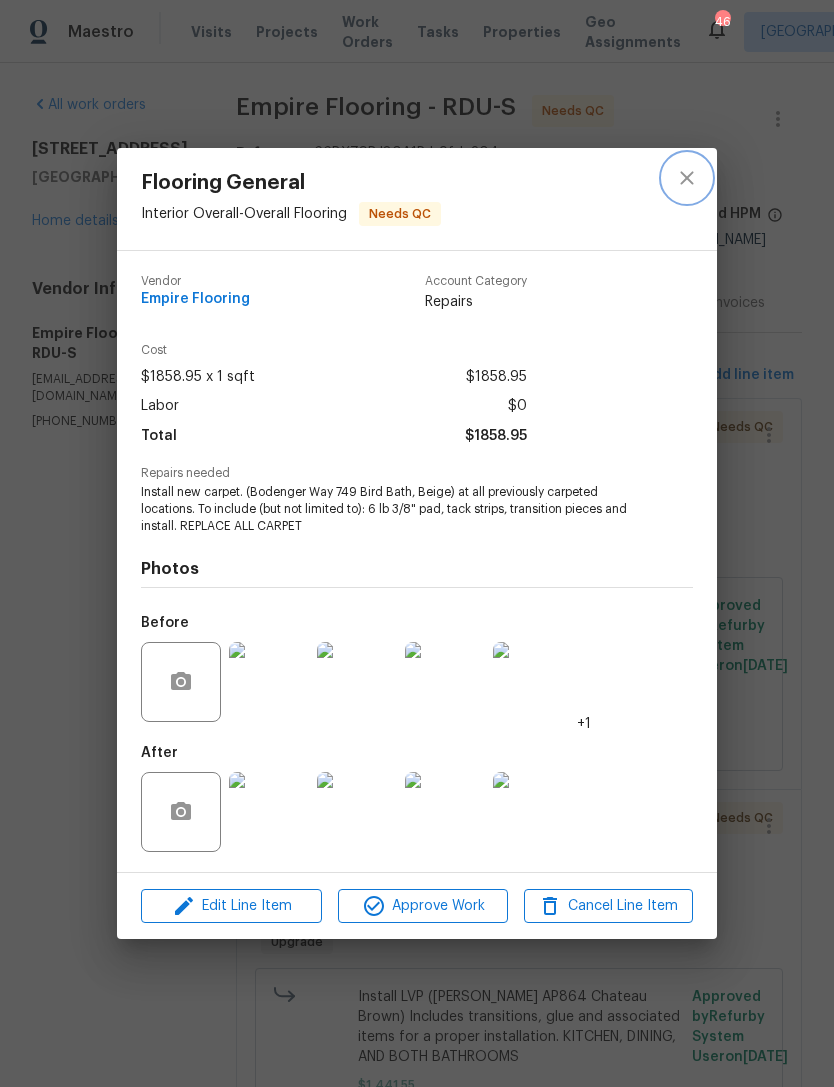 click at bounding box center [687, 178] 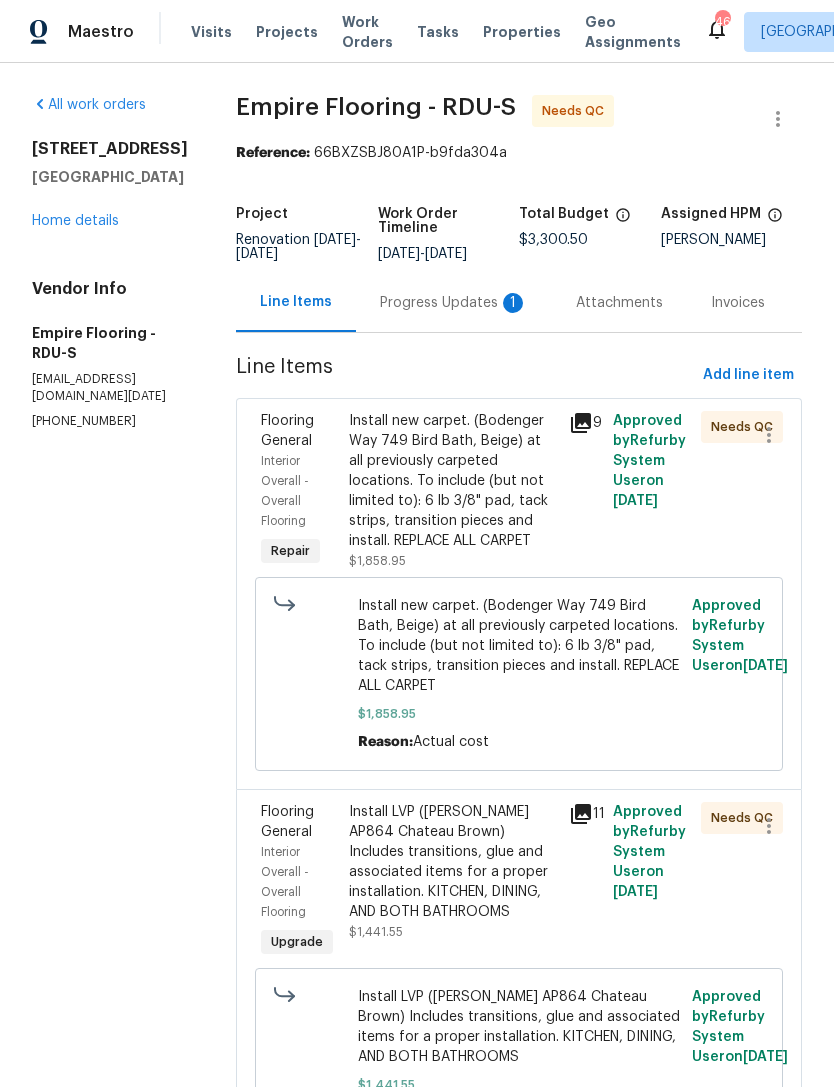 click on "Install new carpet. (Bodenger Way 749 Bird Bath, Beige) at all previously carpeted locations. To include (but not limited to): 6 lb 3/8" pad, tack strips, transition pieces and install.
REPLACE ALL CARPET" at bounding box center (453, 481) 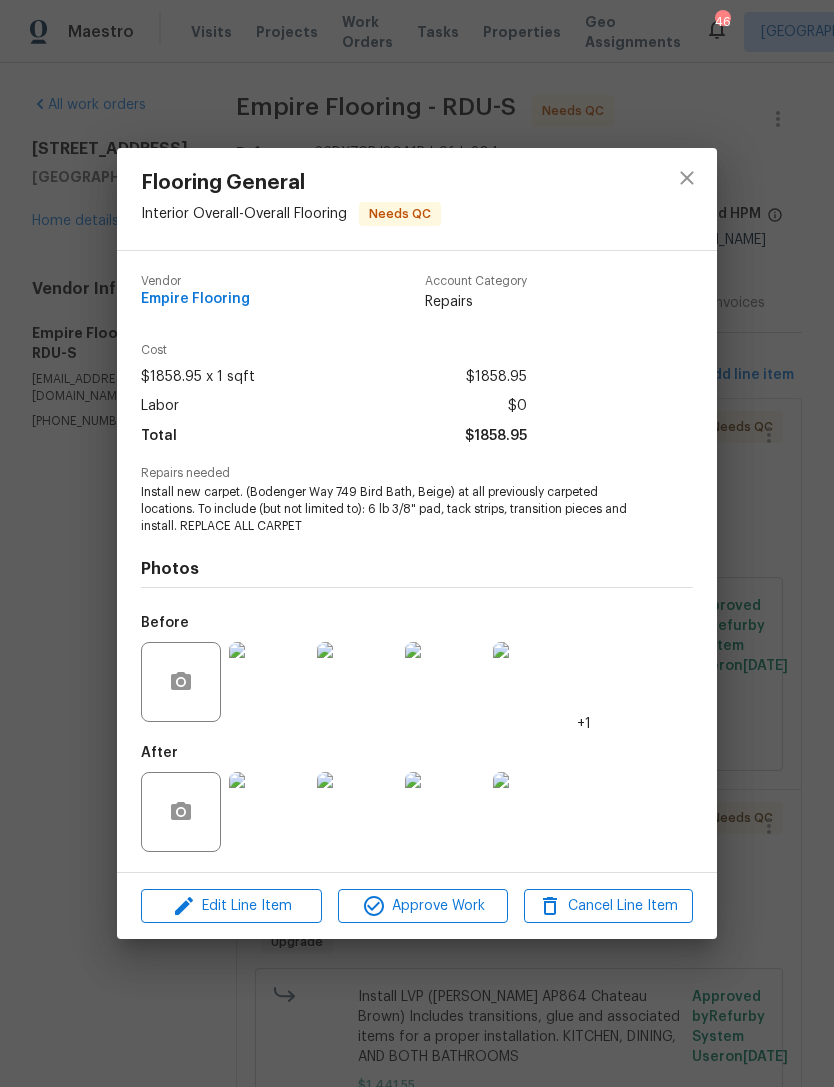 click at bounding box center (269, 812) 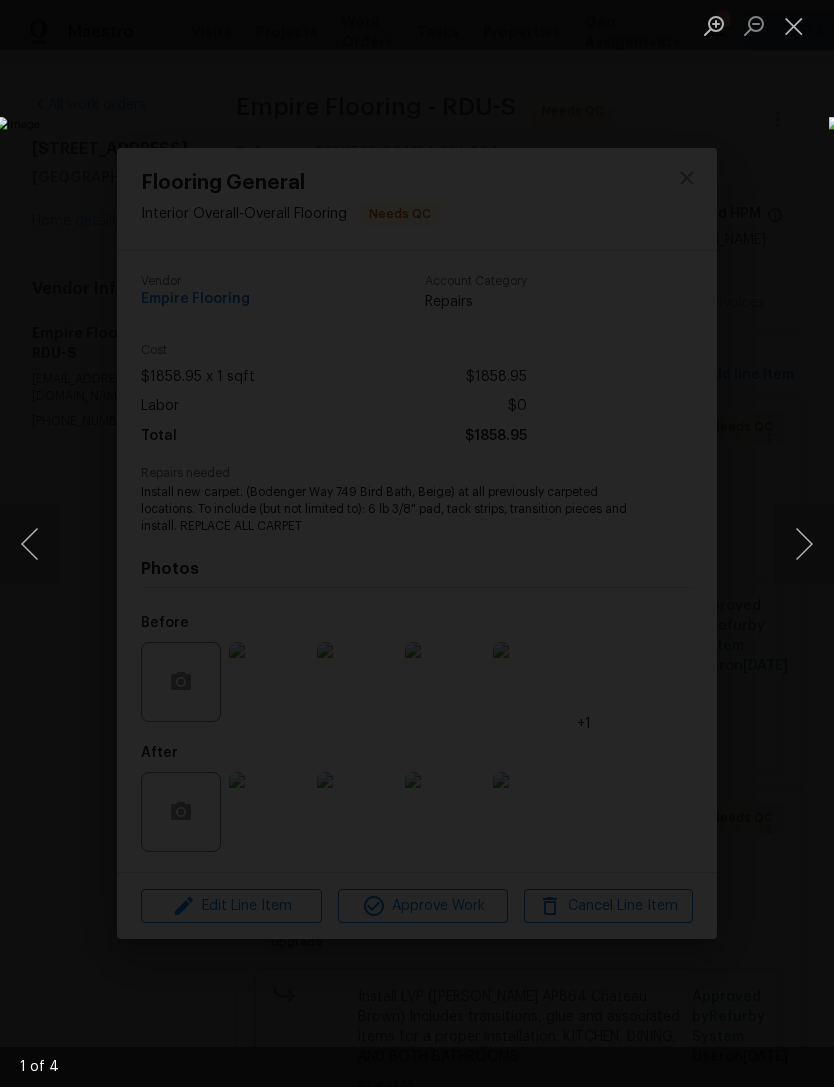 click at bounding box center [794, 25] 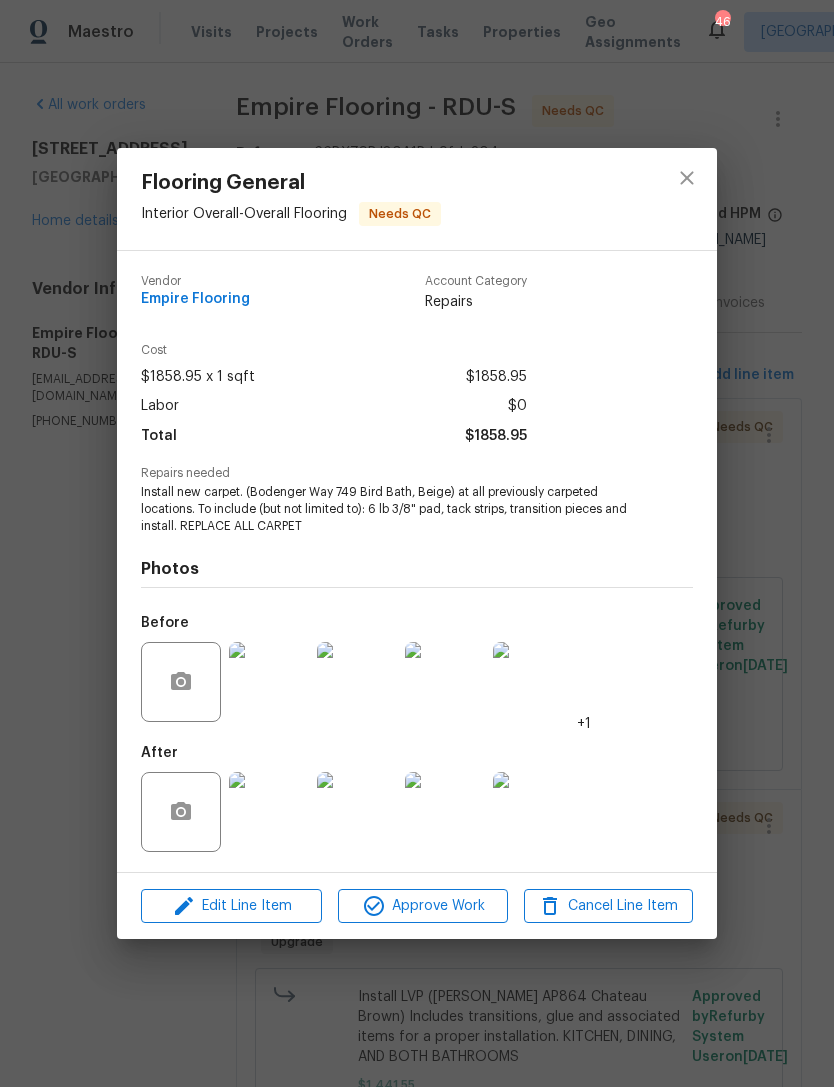 click at bounding box center (533, 682) 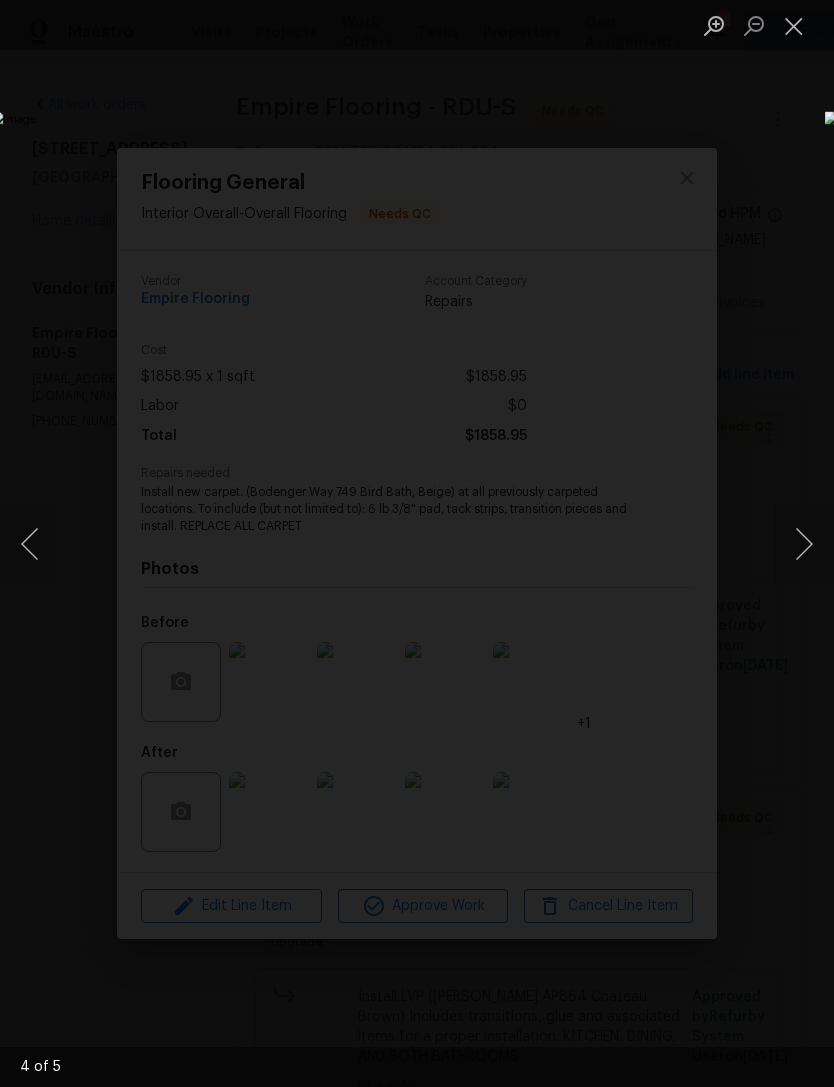 click at bounding box center [804, 544] 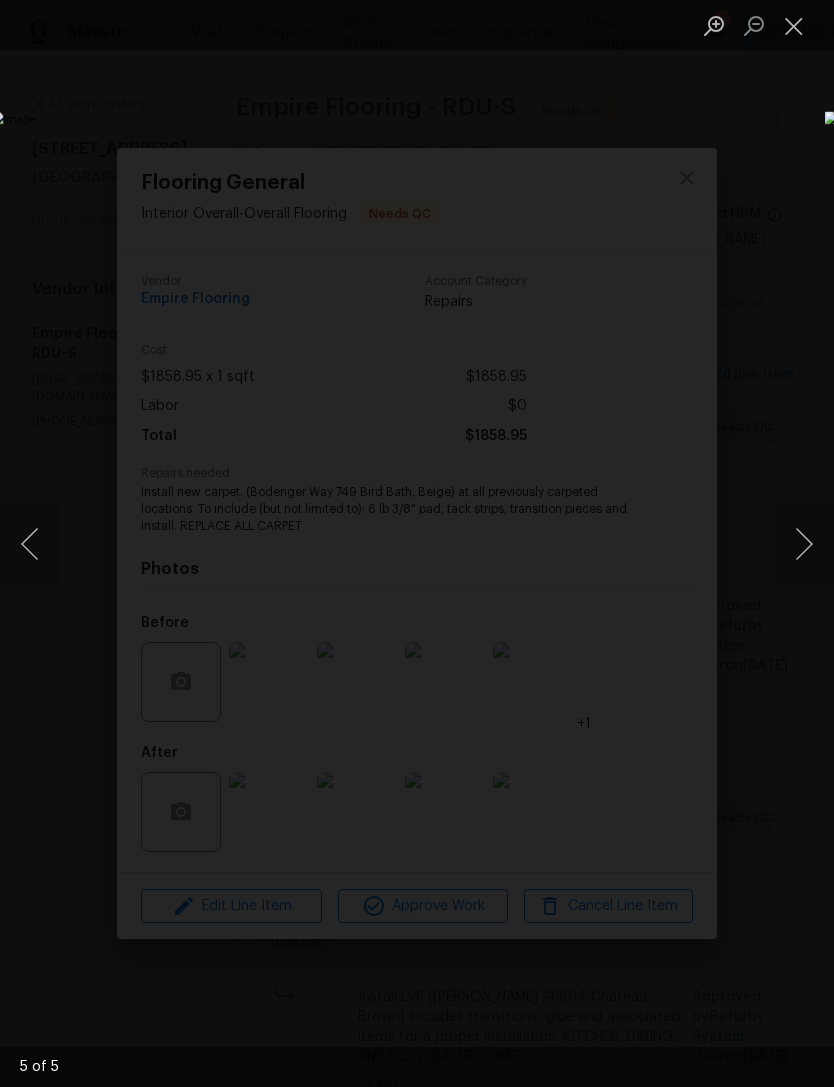 click at bounding box center (804, 544) 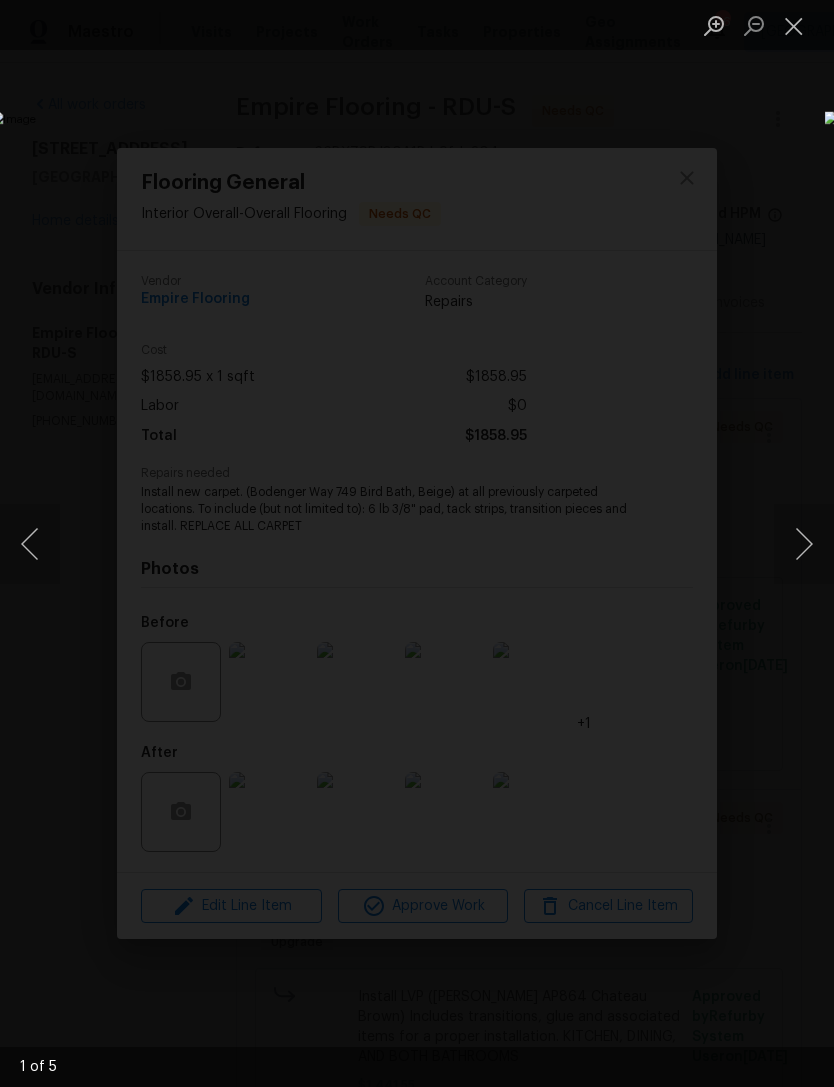 click at bounding box center [804, 544] 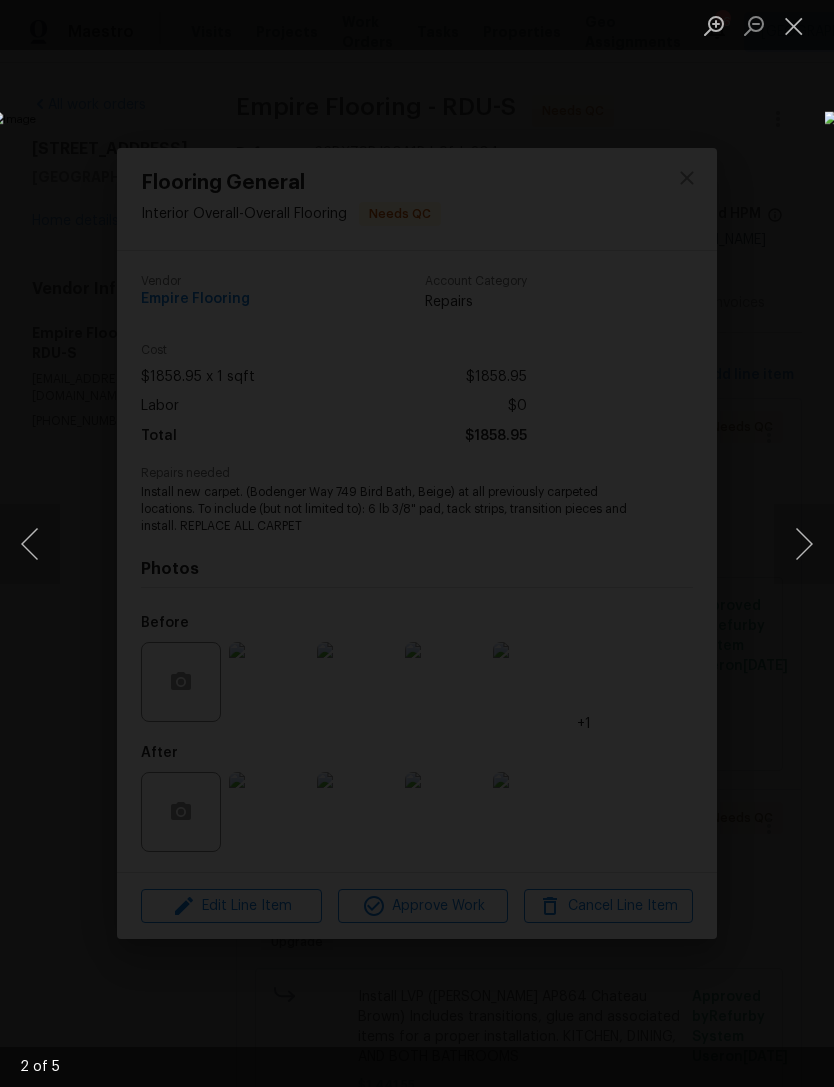click at bounding box center [804, 544] 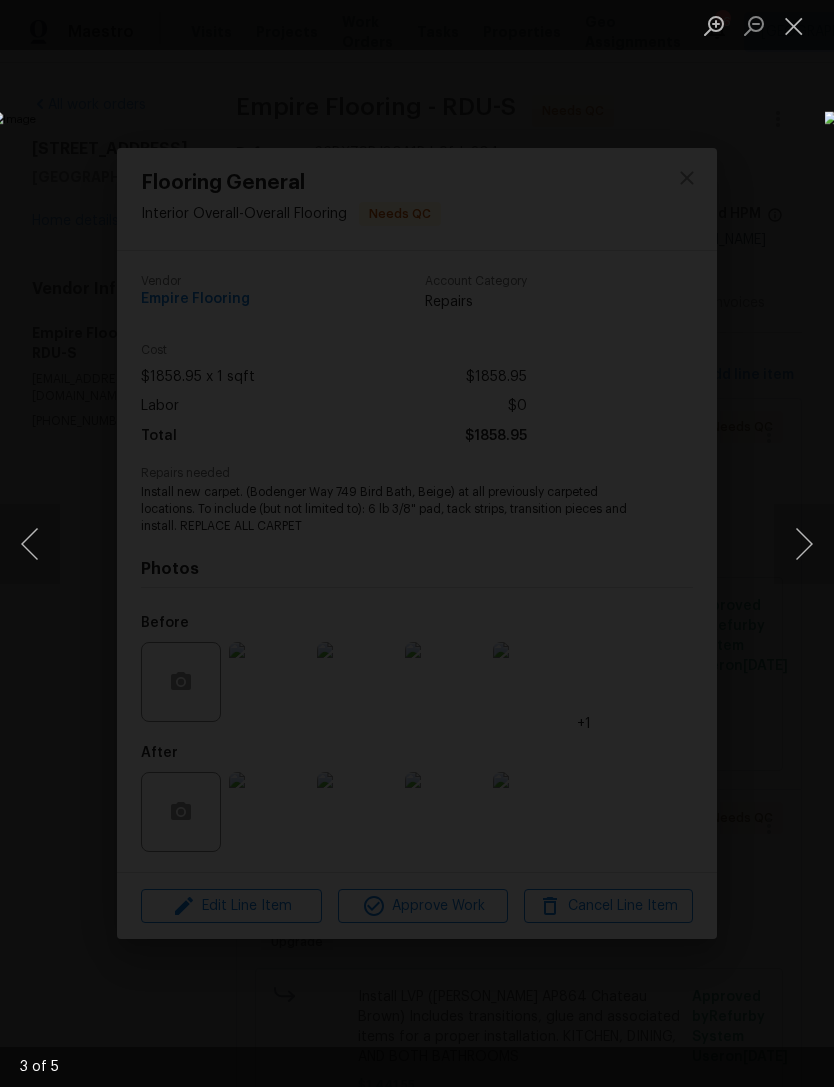 click at bounding box center [804, 544] 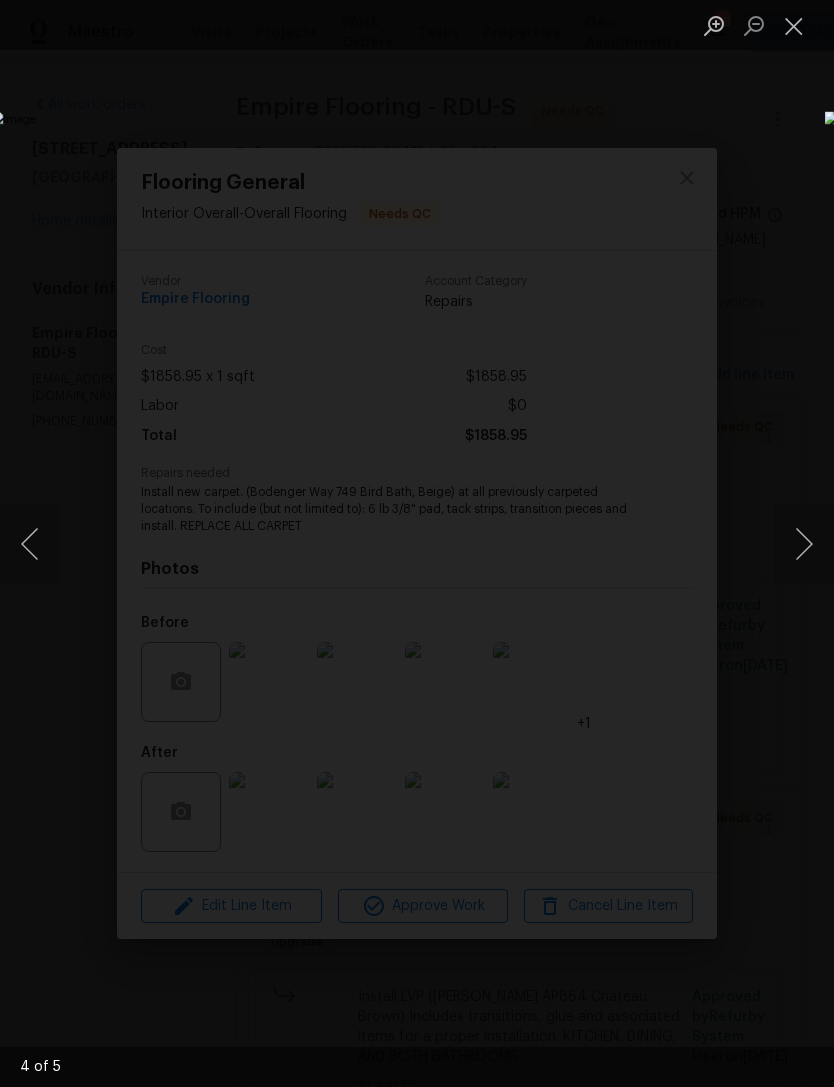 click at bounding box center (804, 544) 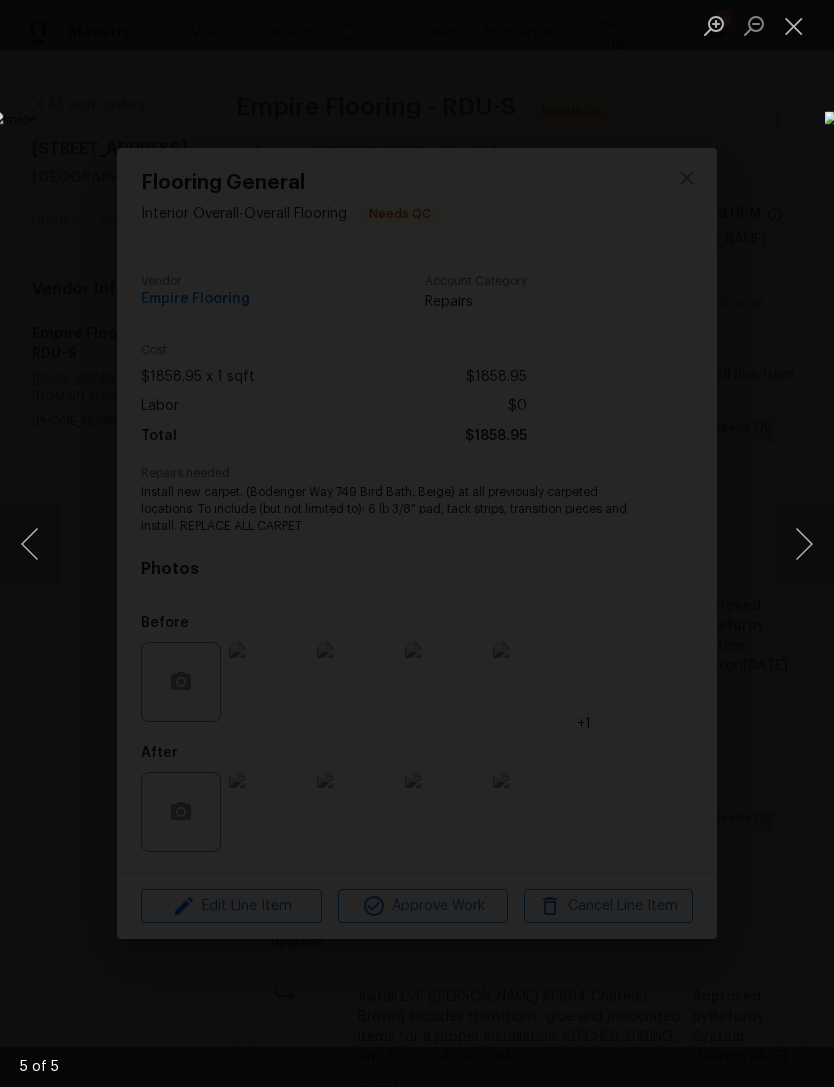 click at bounding box center (804, 544) 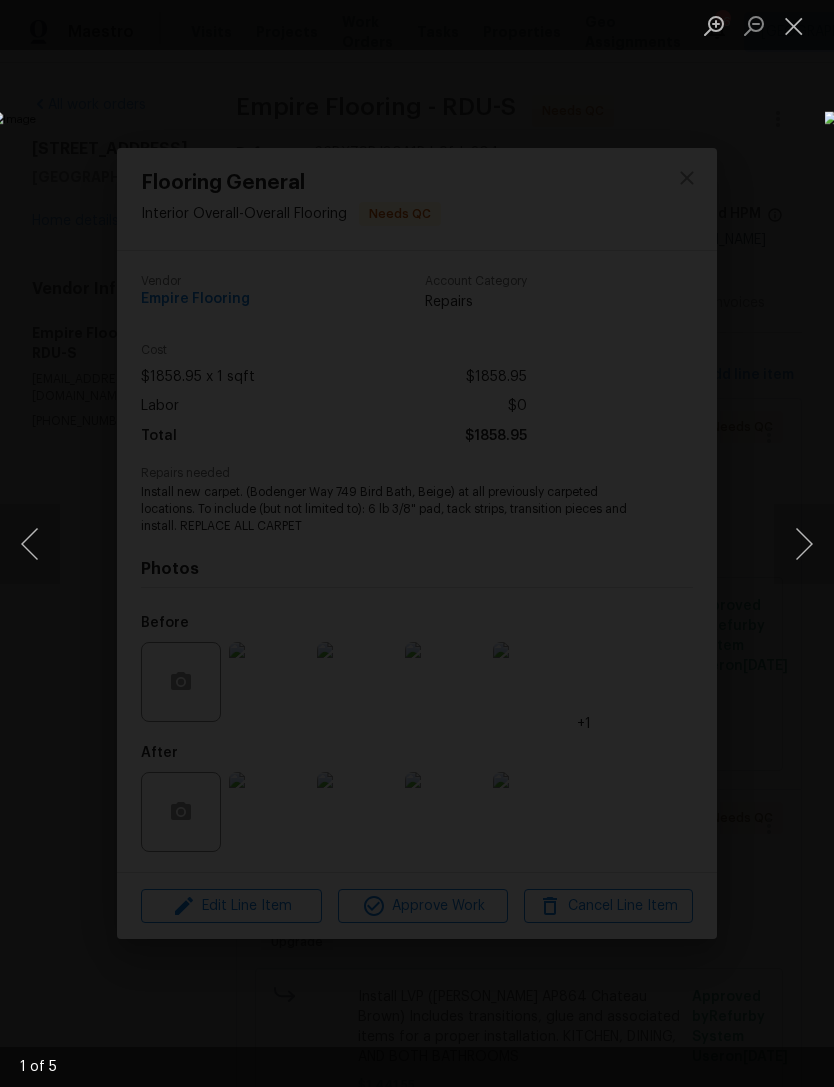 click at bounding box center [804, 544] 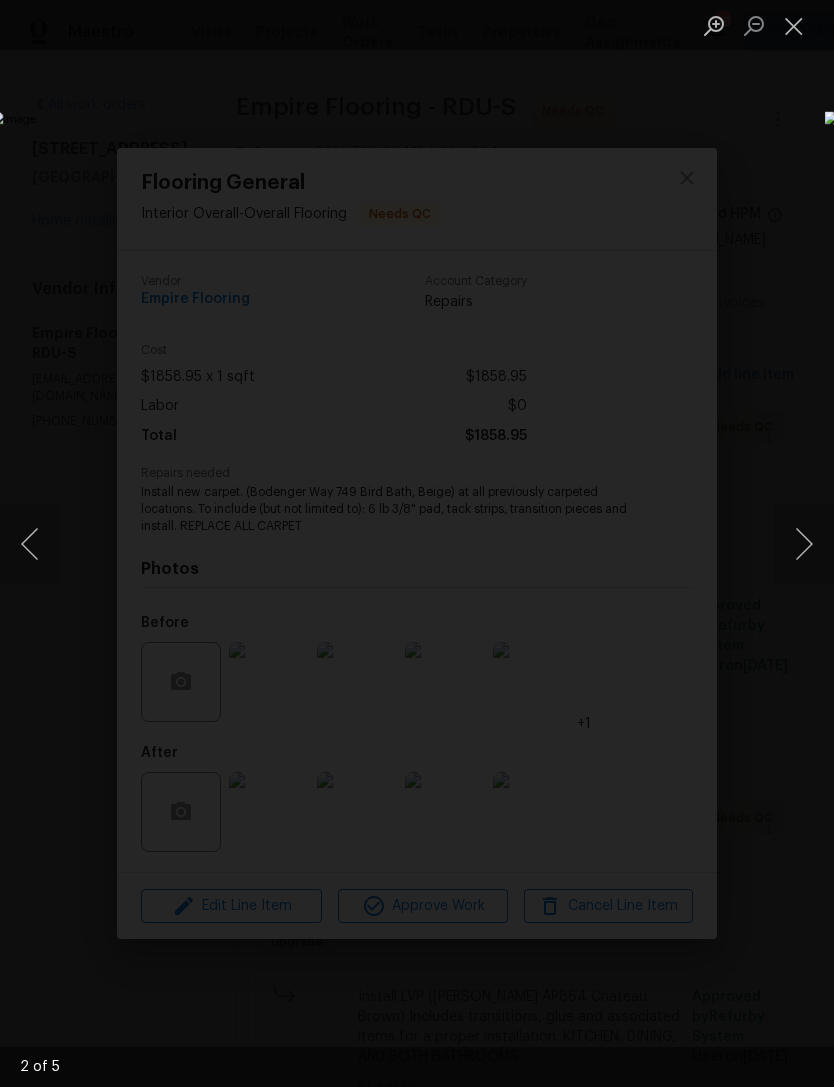 click at bounding box center [804, 544] 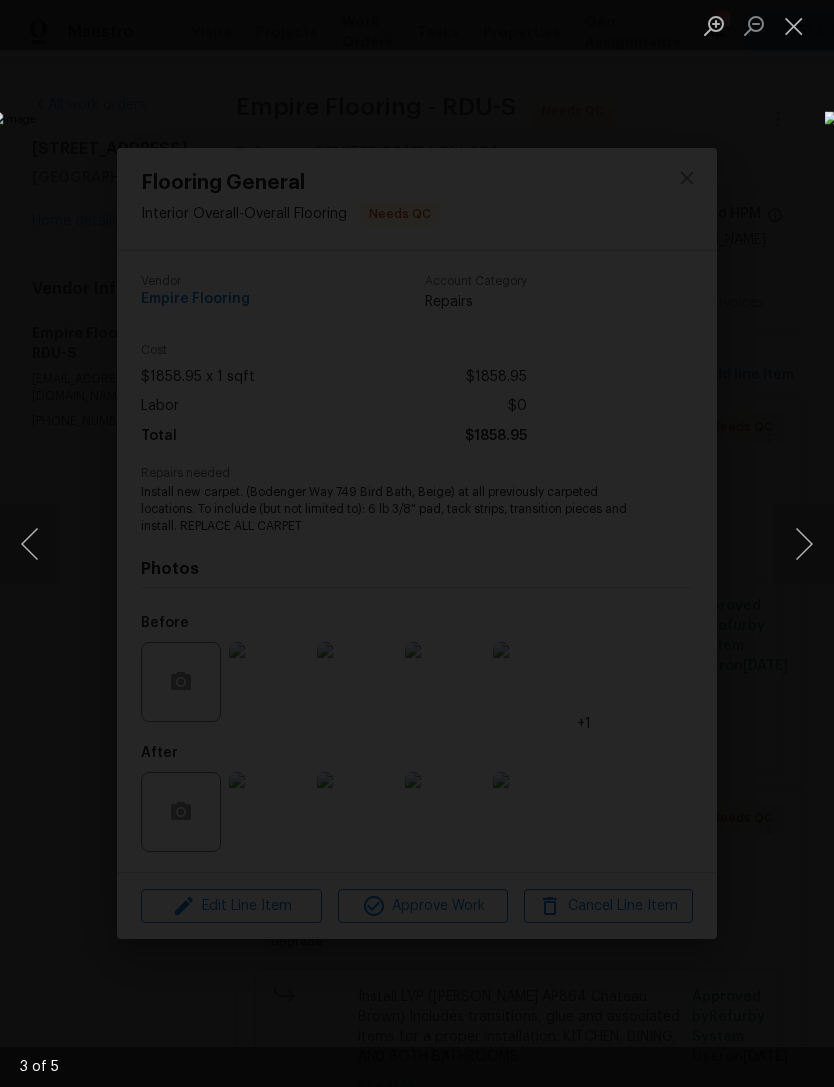 click at bounding box center (804, 544) 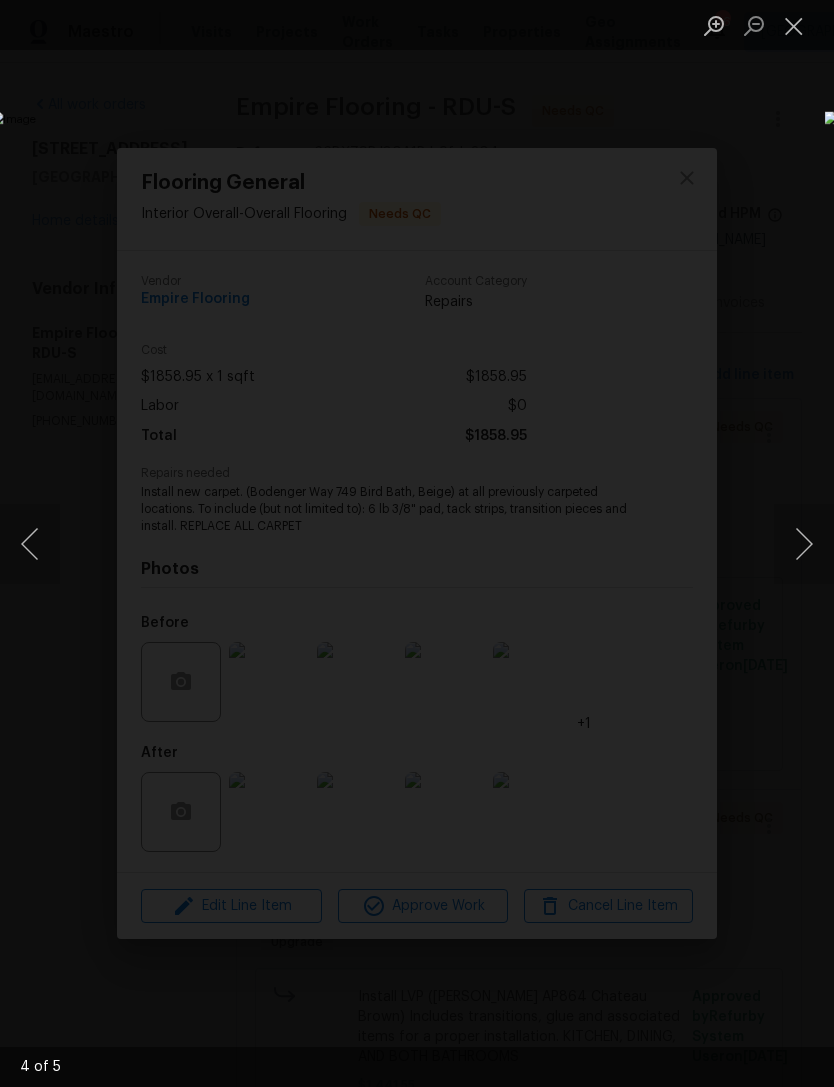 click at bounding box center [804, 544] 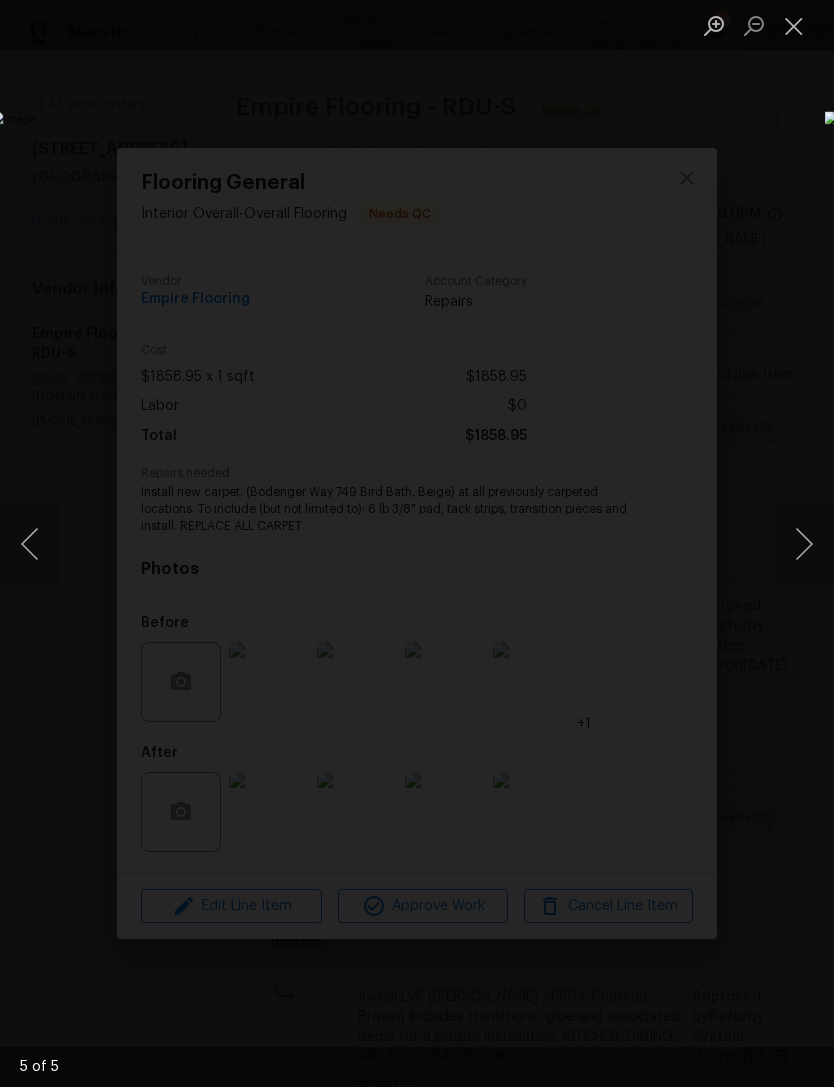 click at bounding box center [804, 544] 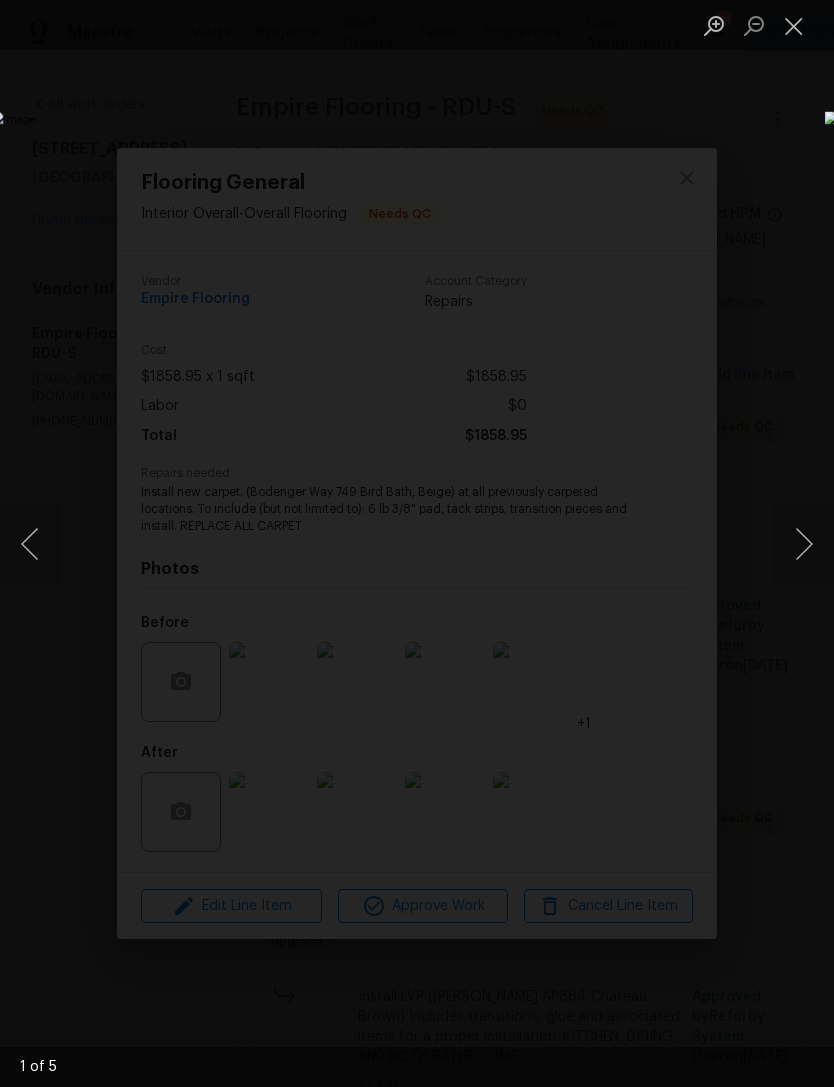 click at bounding box center [804, 544] 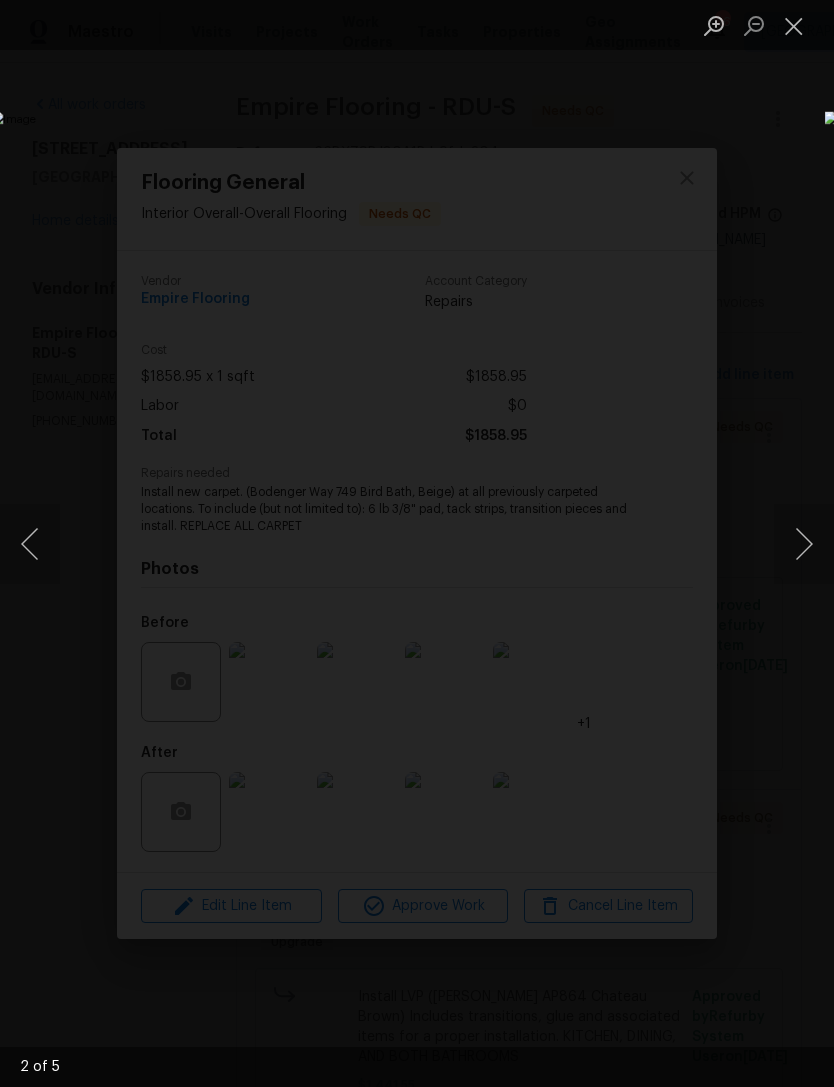 click at bounding box center (804, 544) 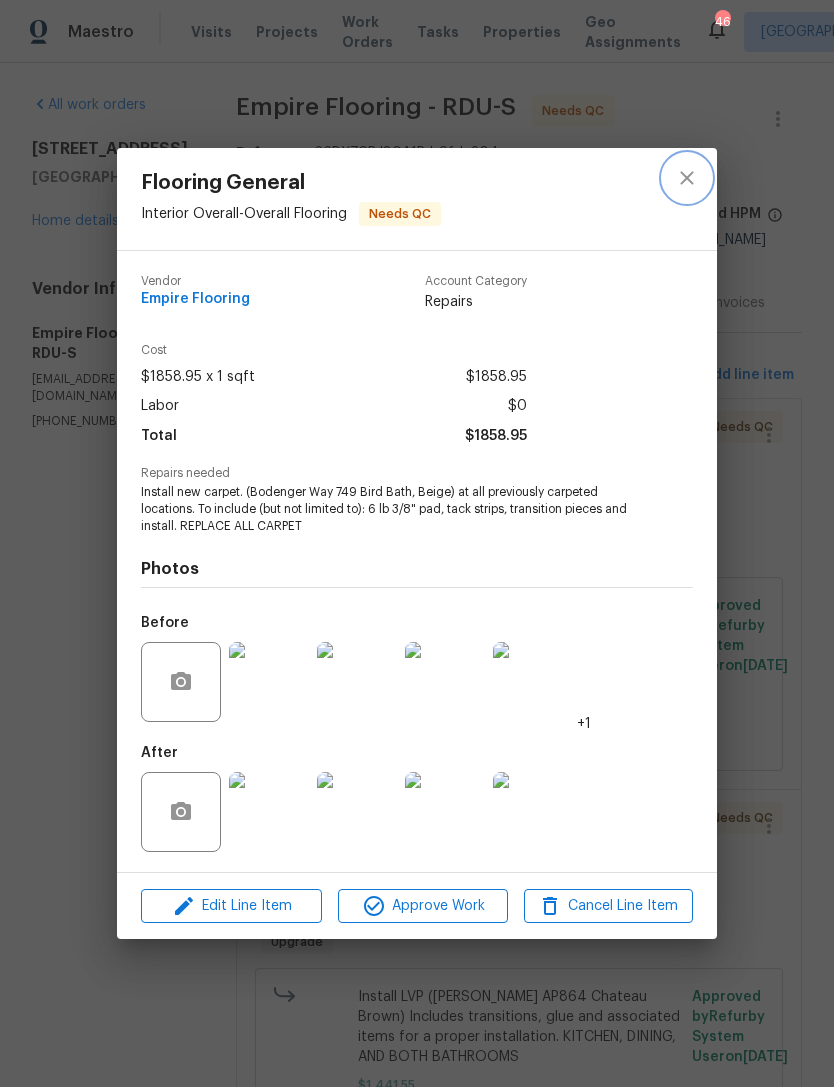 click 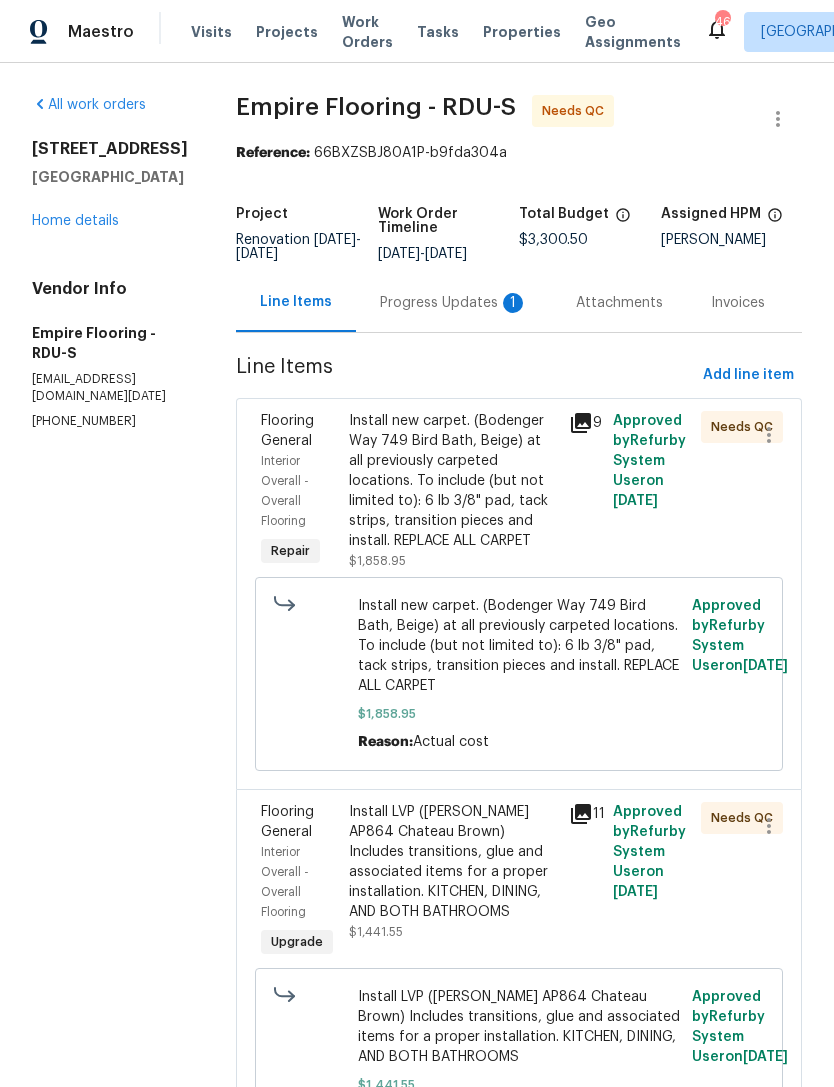 click on "Install LVP ([PERSON_NAME] AP864 Chateau Brown) Includes transitions, glue and associated items for a proper installation.
KITCHEN, DINING, AND BOTH BATHROOMS" at bounding box center [453, 862] 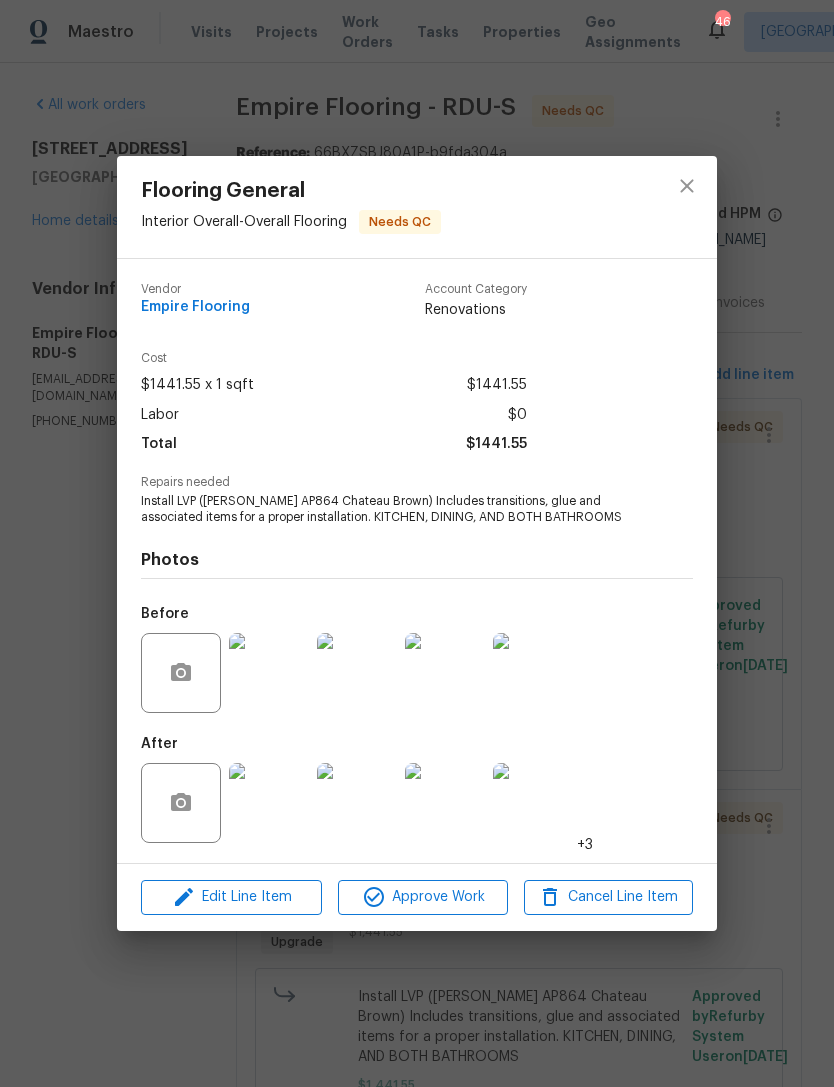 click at bounding box center (445, 673) 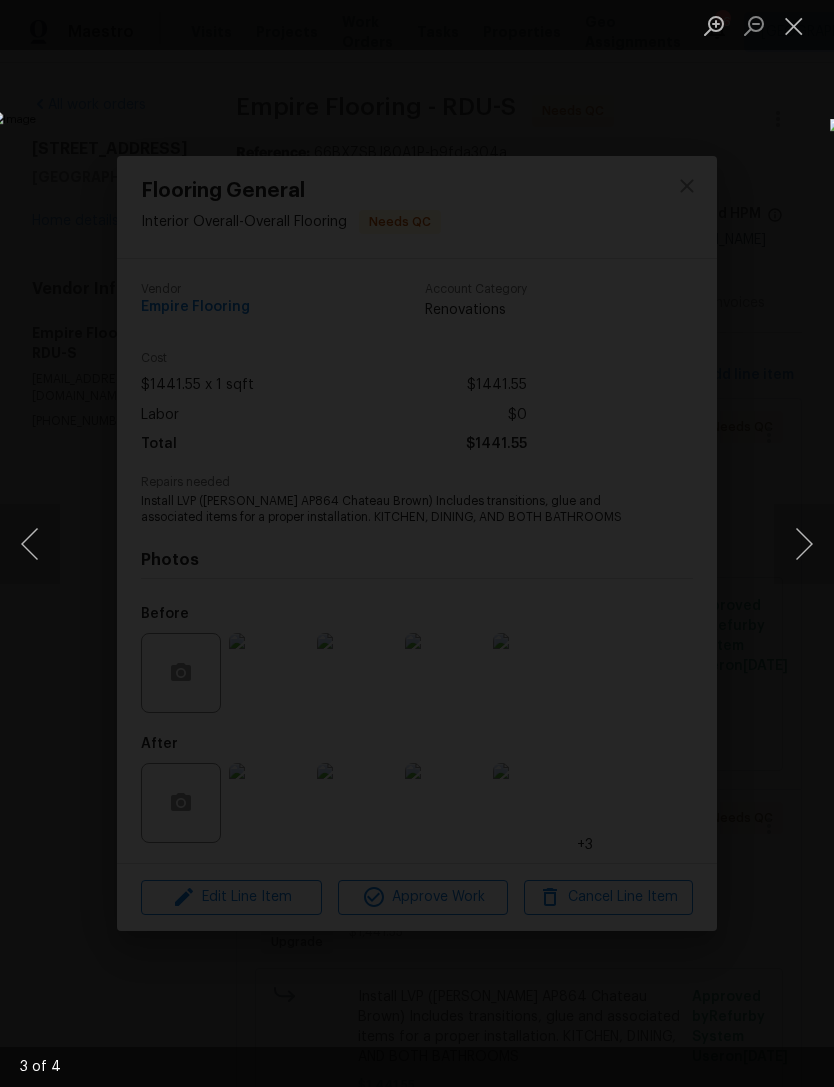 click at bounding box center (30, 544) 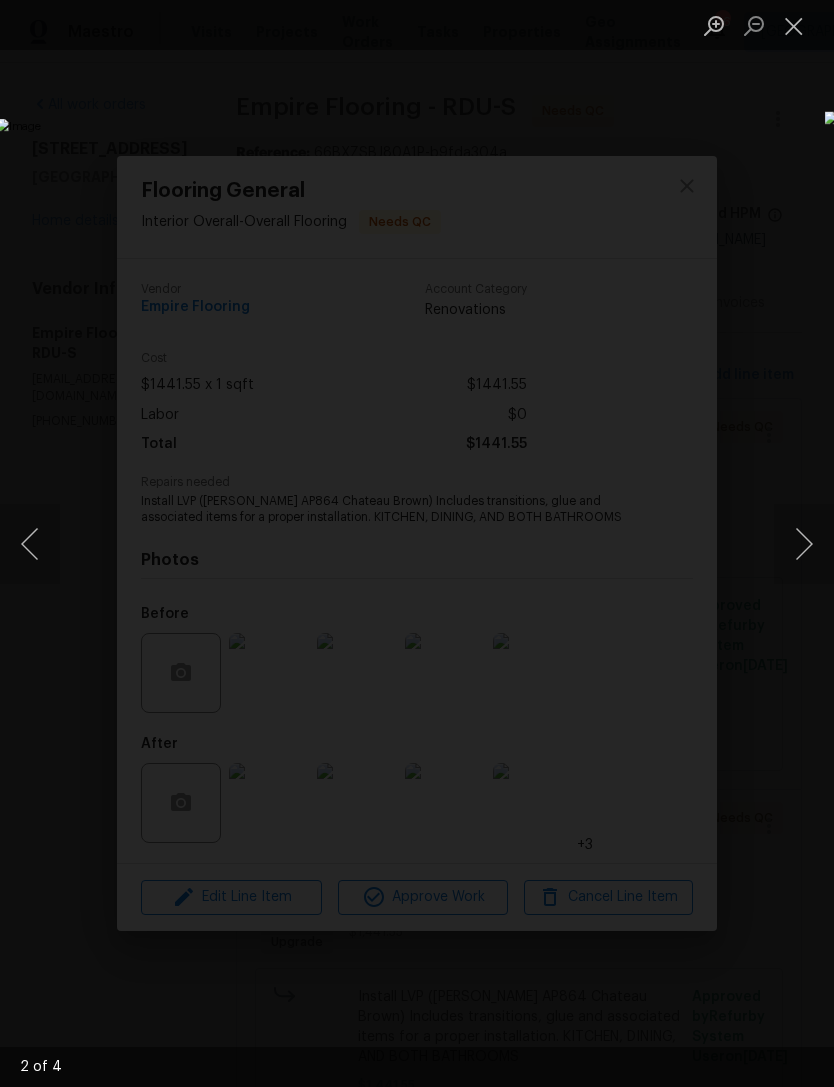 click at bounding box center [794, 25] 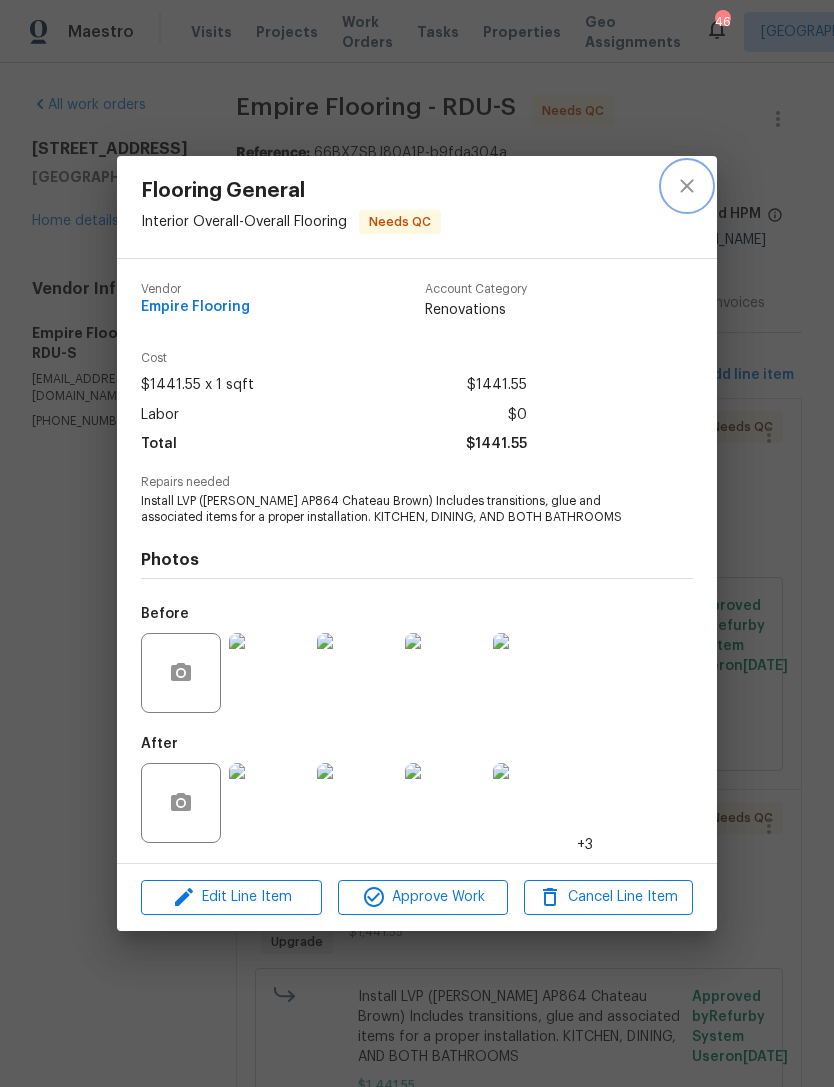 click at bounding box center [687, 186] 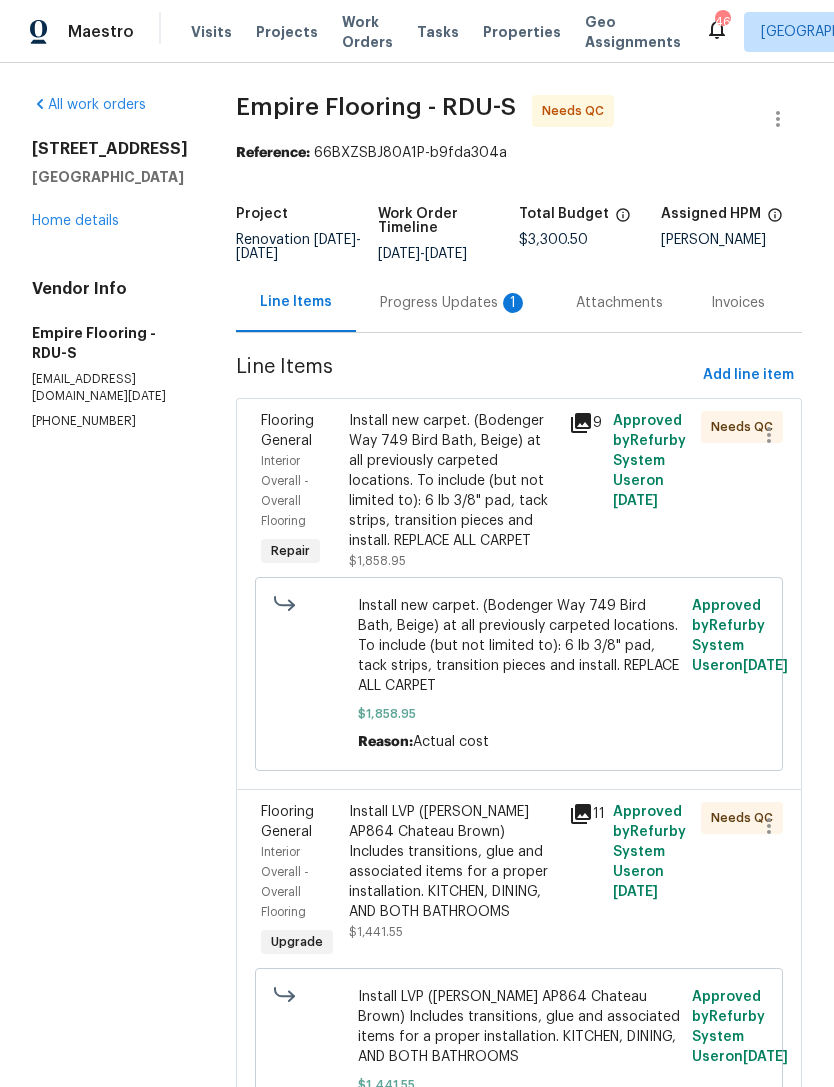 click on "Install new carpet. (Bodenger Way 749 Bird Bath, Beige) at all previously carpeted locations. To include (but not limited to): 6 lb 3/8" pad, tack strips, transition pieces and install.
REPLACE ALL CARPET" at bounding box center (453, 481) 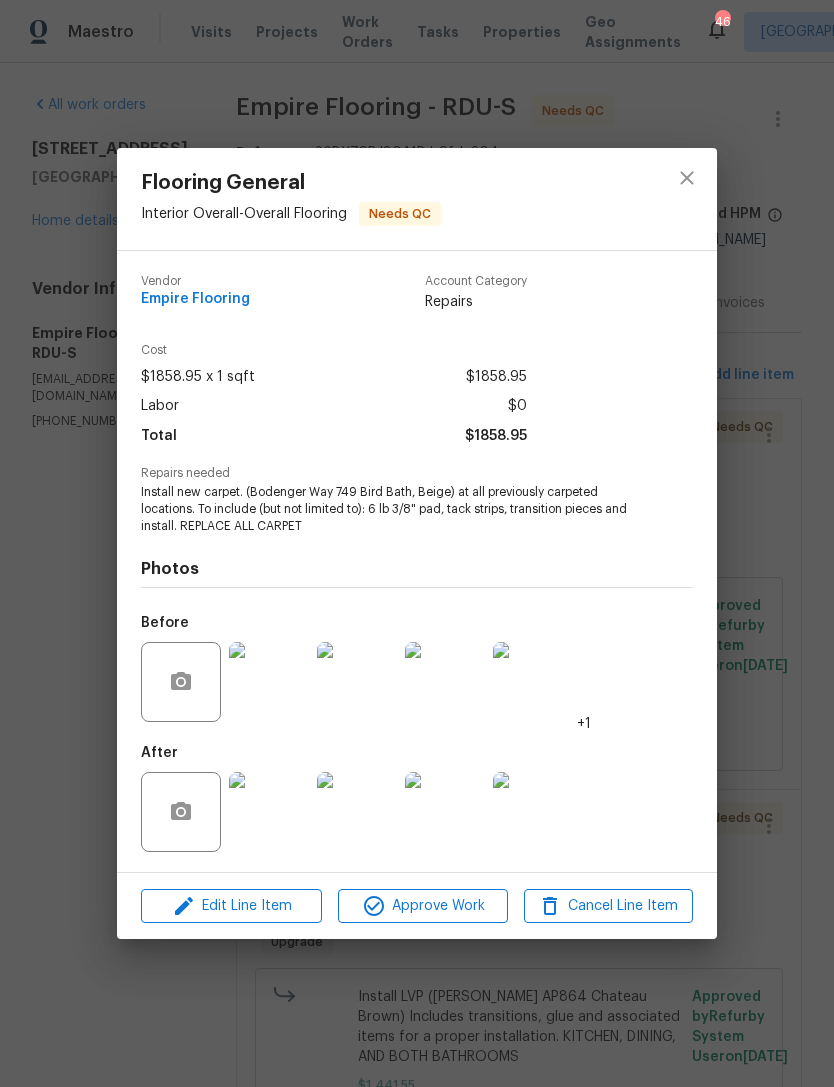 click at bounding box center [269, 812] 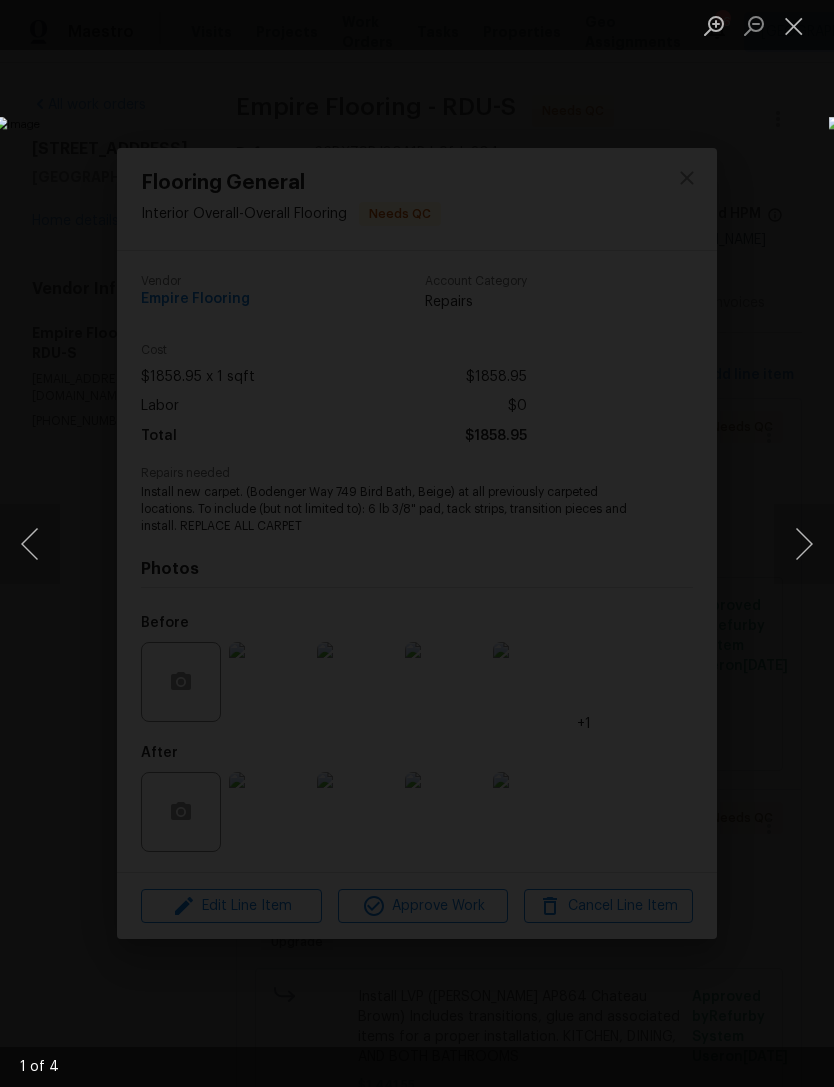 click at bounding box center (804, 544) 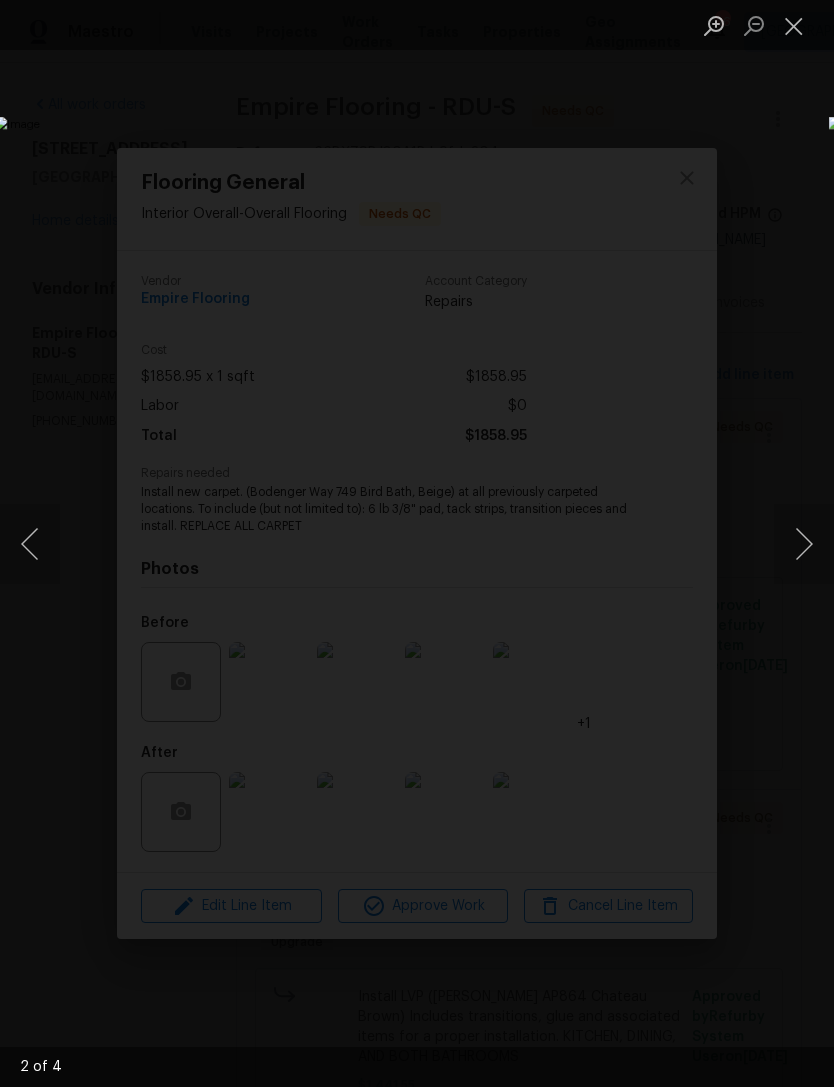 click at bounding box center (804, 544) 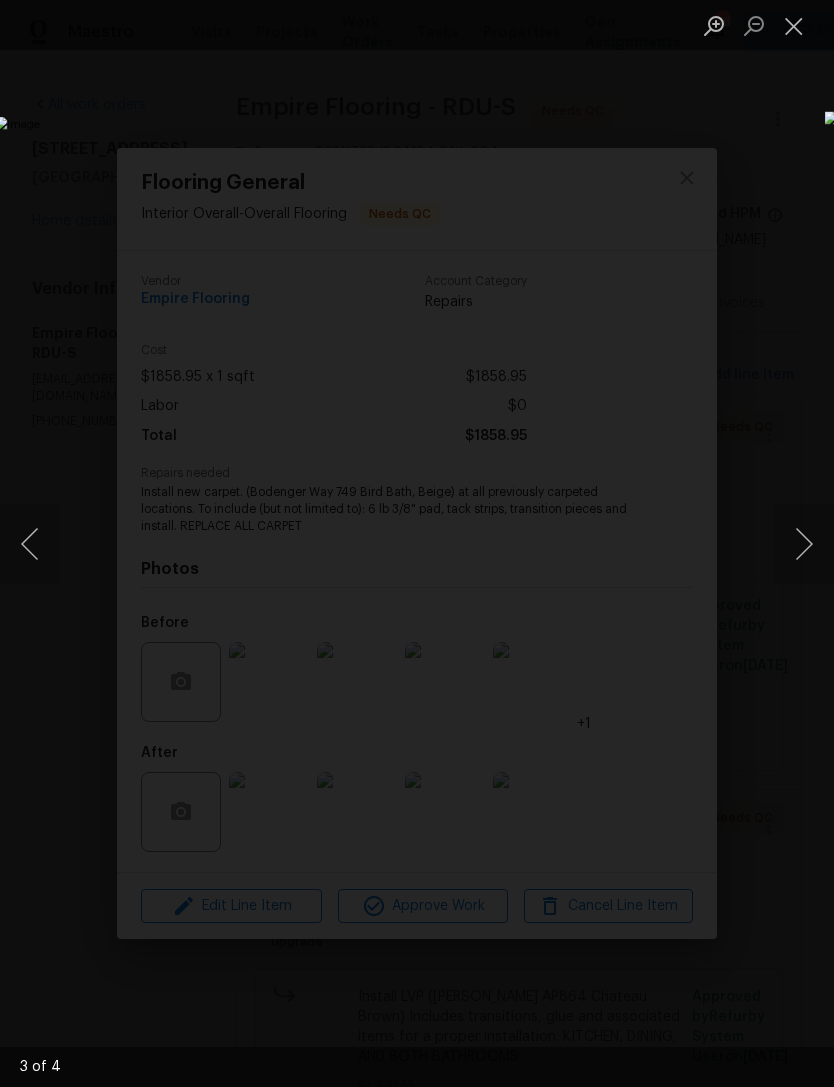 click at bounding box center (804, 544) 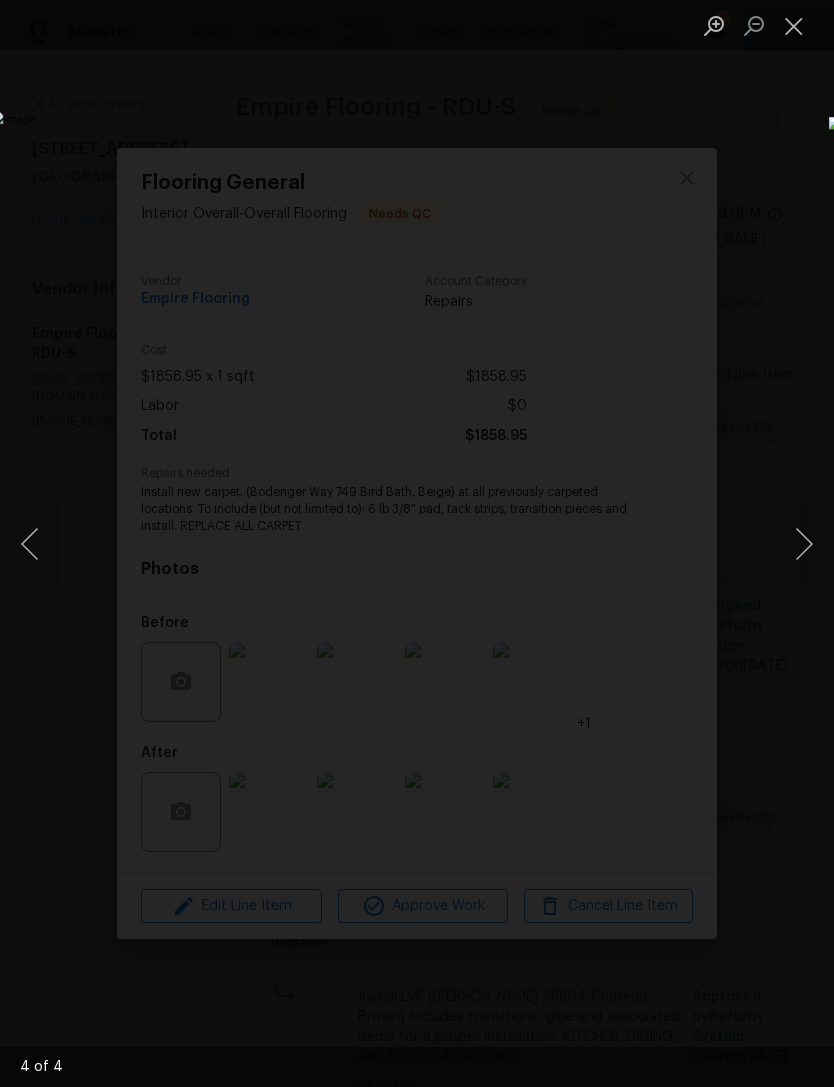 click at bounding box center [804, 544] 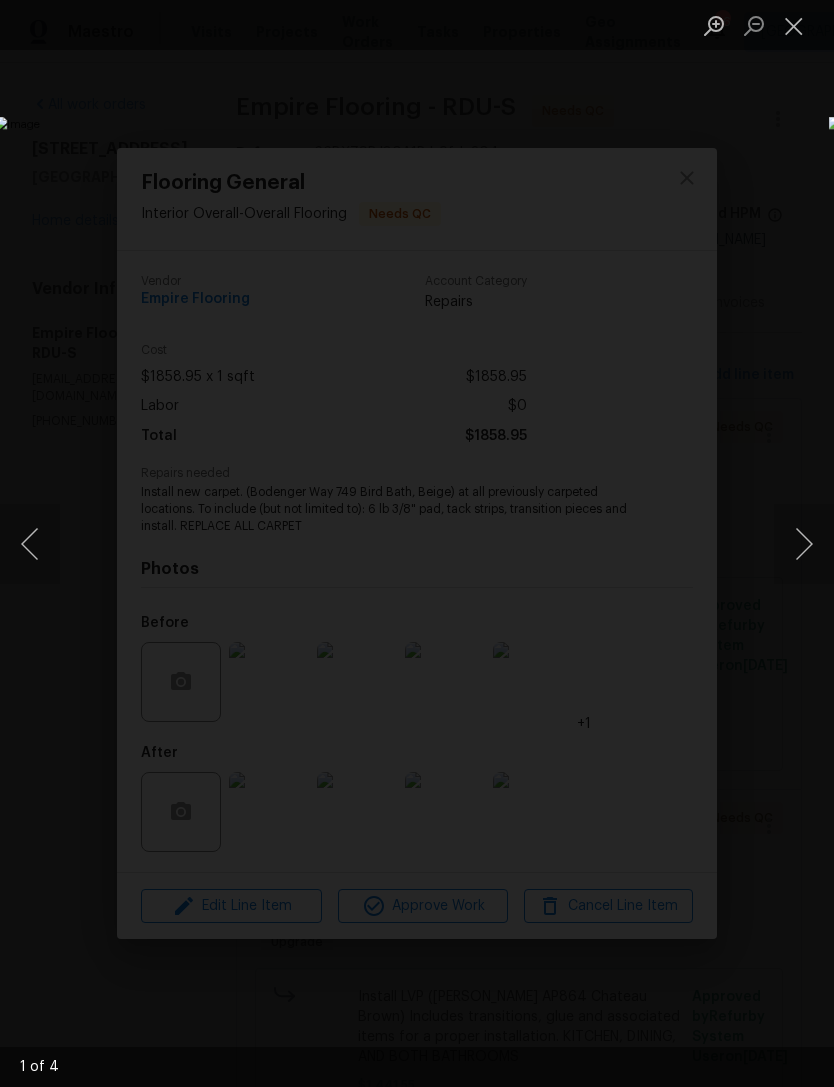 click at bounding box center [794, 25] 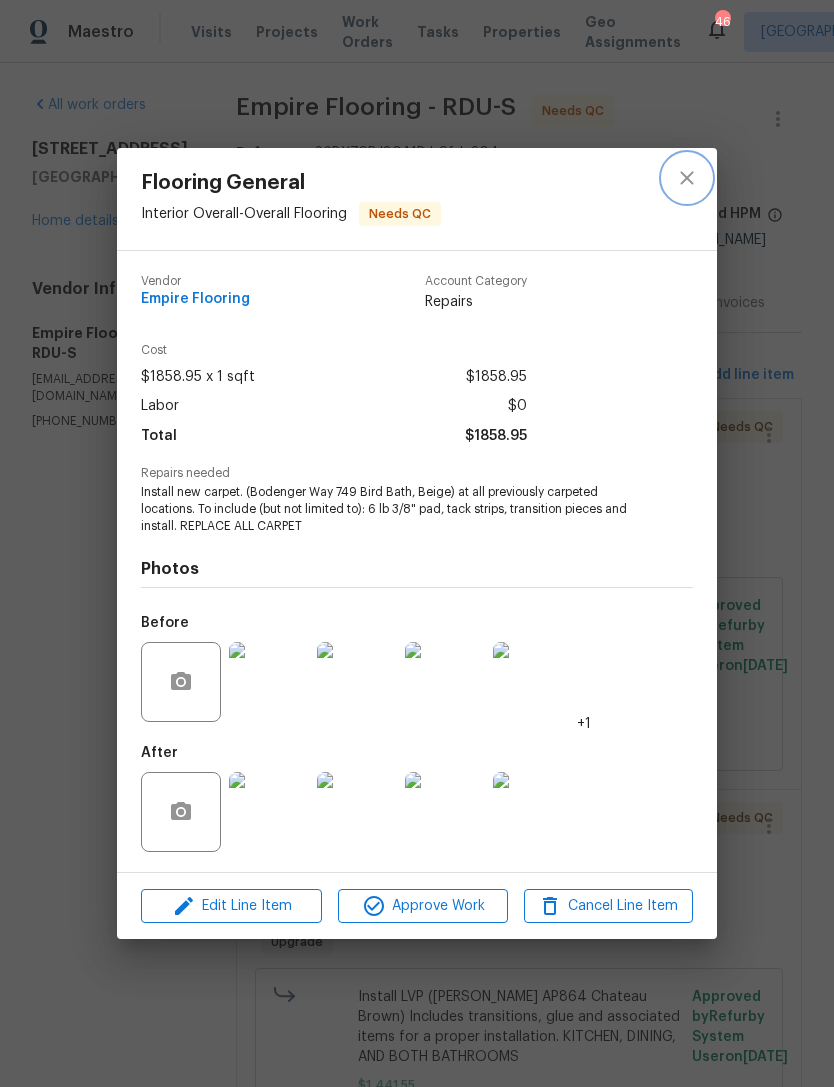 click 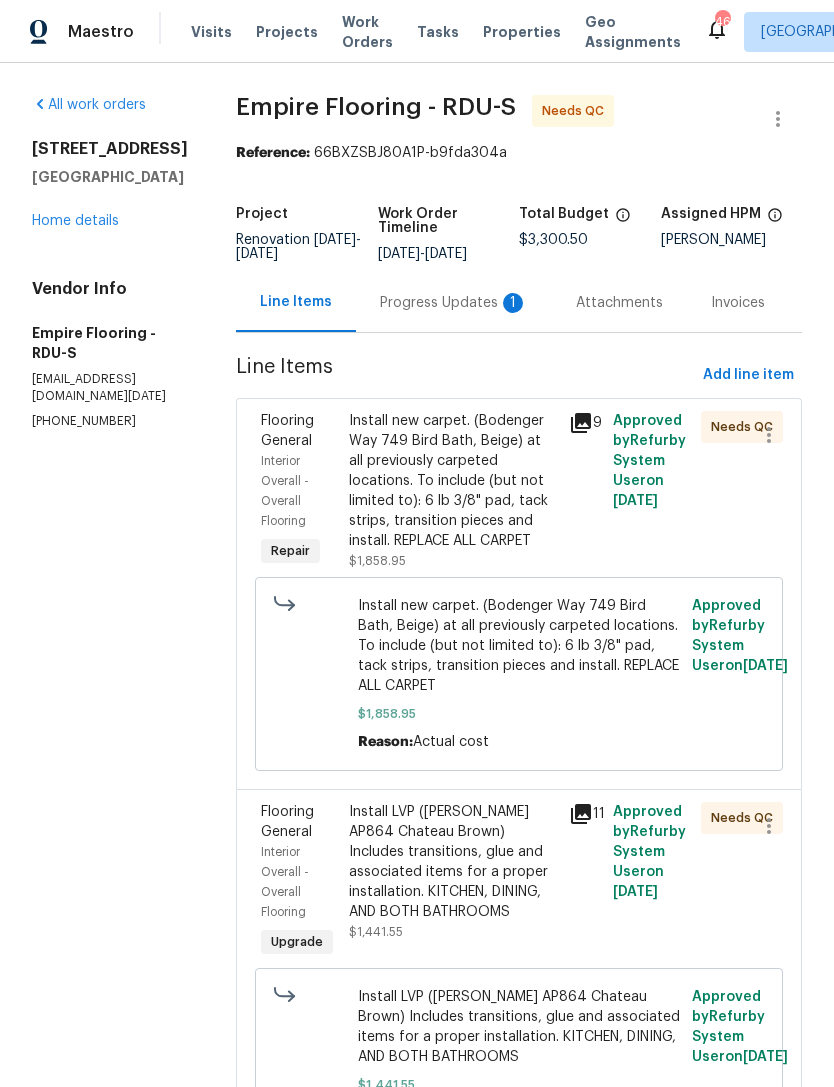 click on "Maestro Visits Projects Work Orders Tasks Properties Geo Assignments 46 [PERSON_NAME]" at bounding box center [417, 31] 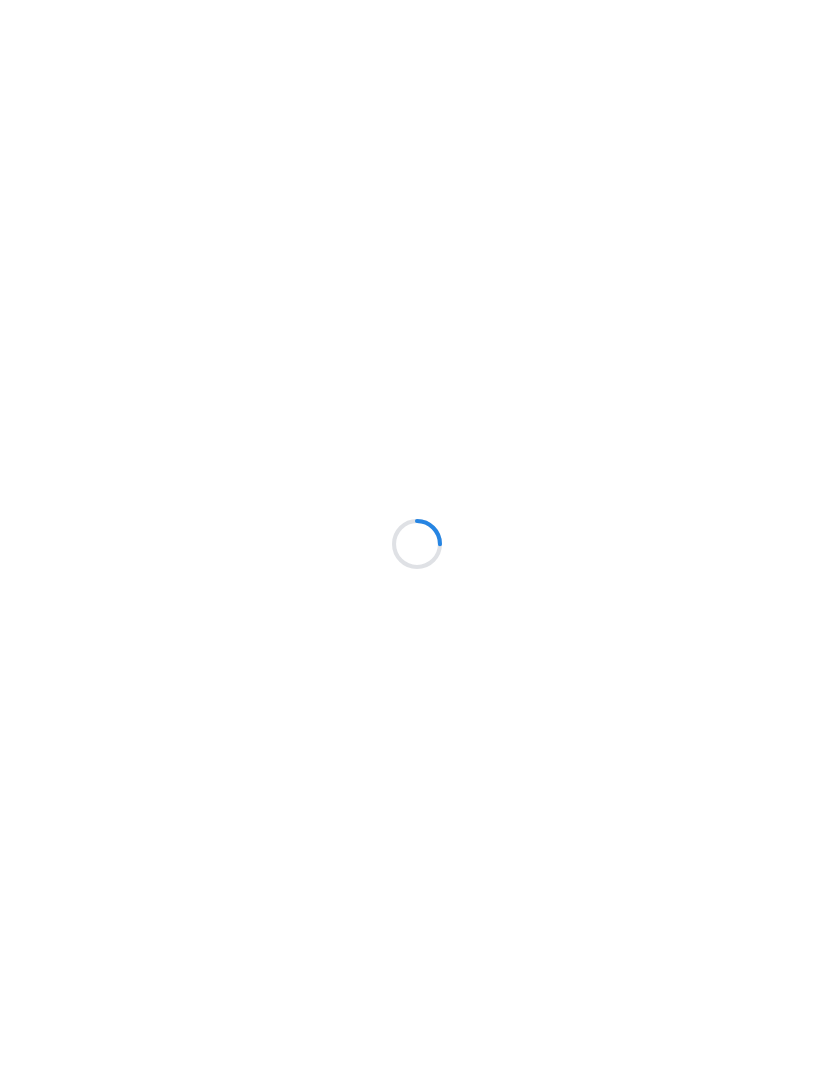 scroll, scrollTop: 0, scrollLeft: 0, axis: both 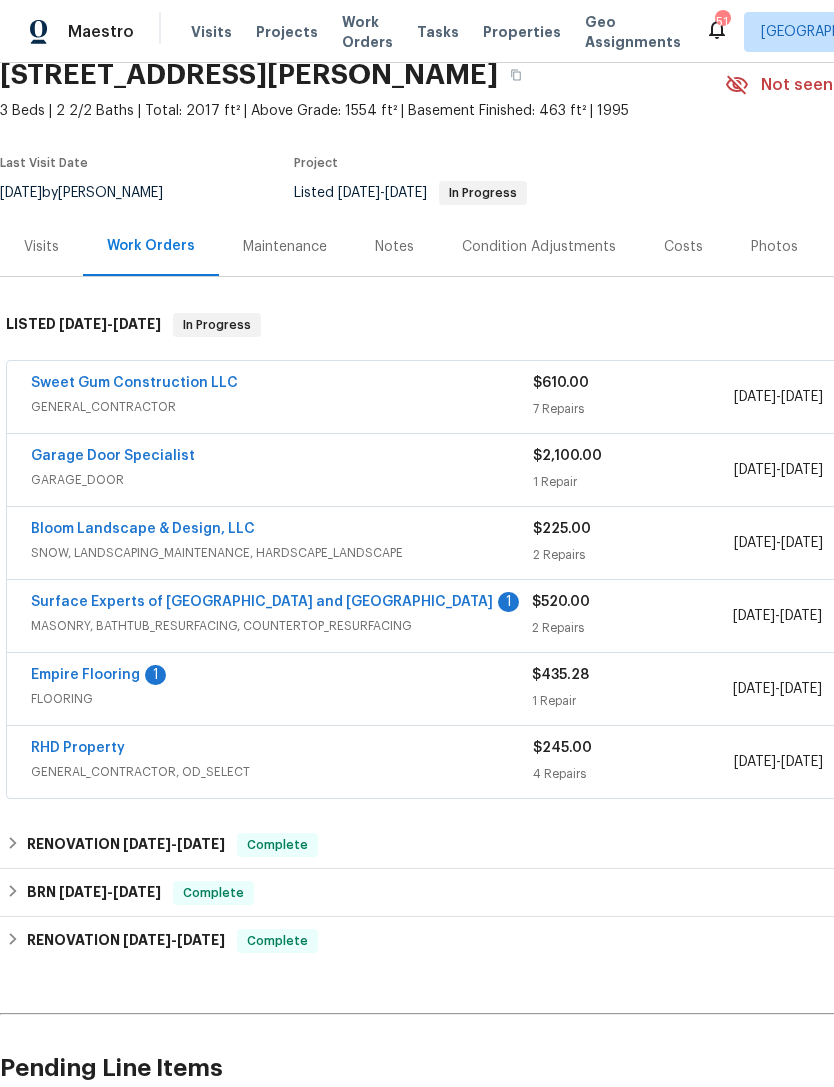 click on "Bloom Landscape & Design, LLC" at bounding box center [143, 529] 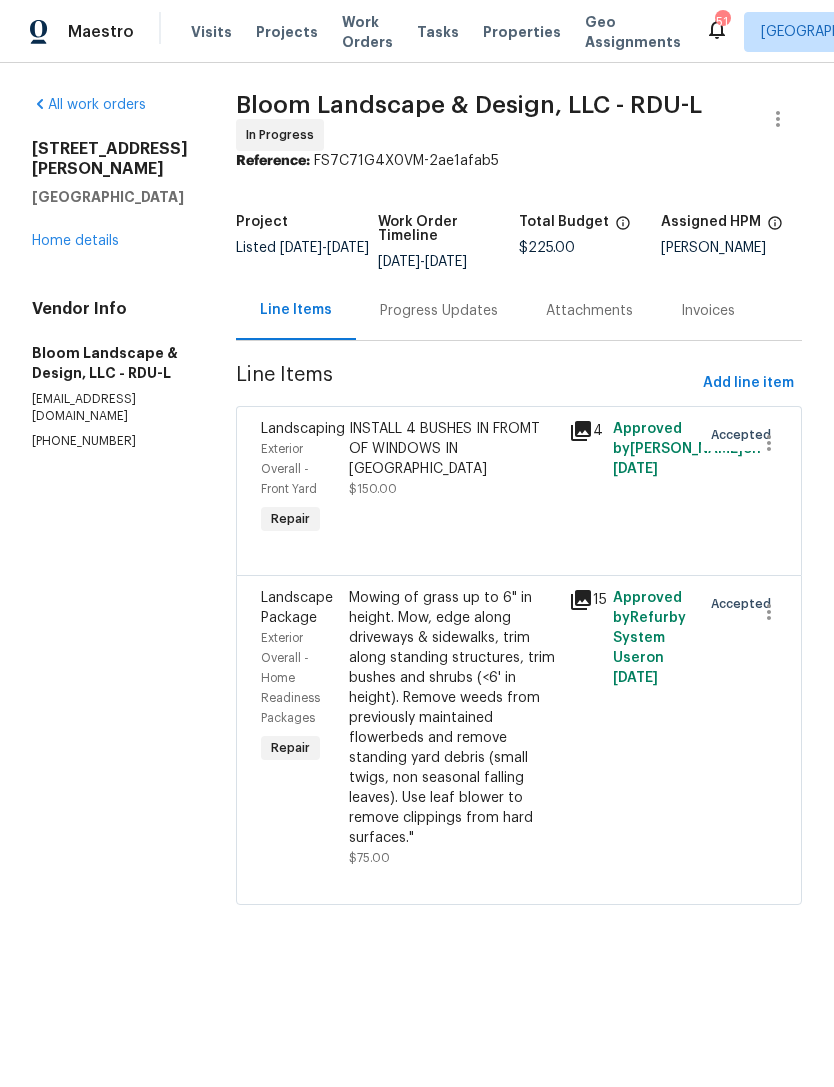 click on "INSTALL 4 BUSHES IN FROMT OF WINDOWS IN FRONT YARD $150.00" at bounding box center [453, 479] 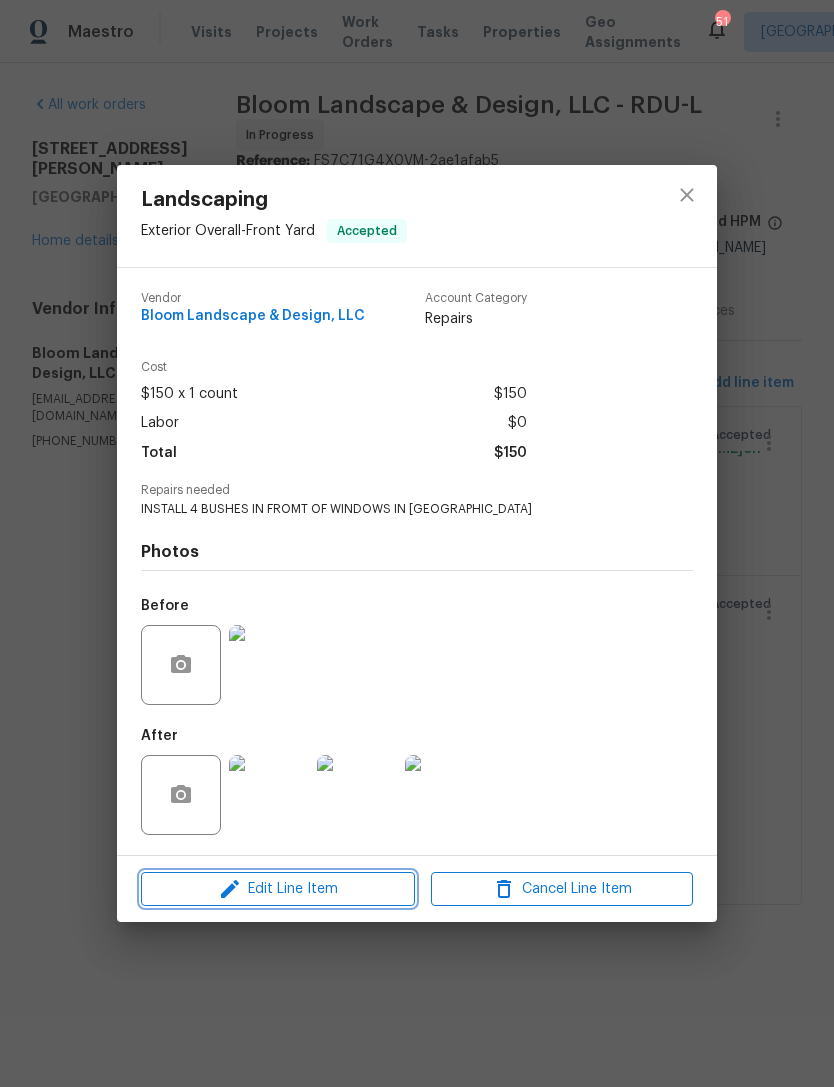 click on "Edit Line Item" at bounding box center [278, 889] 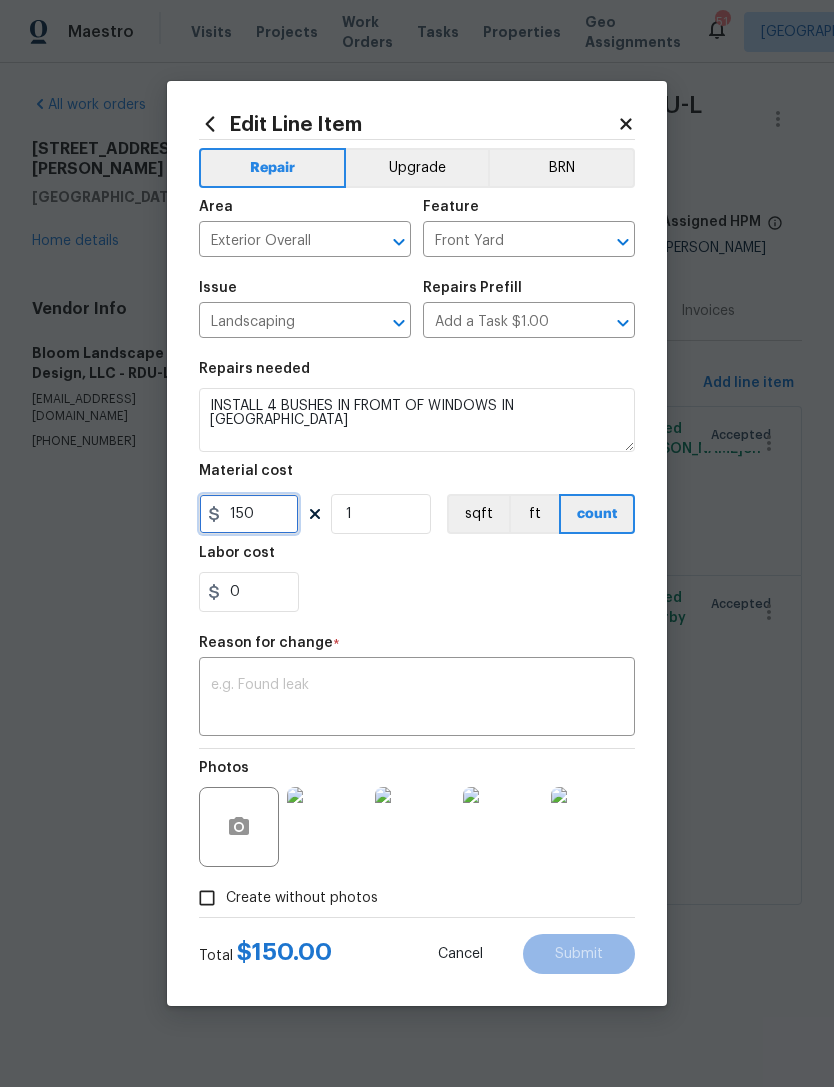 click on "150" at bounding box center (249, 514) 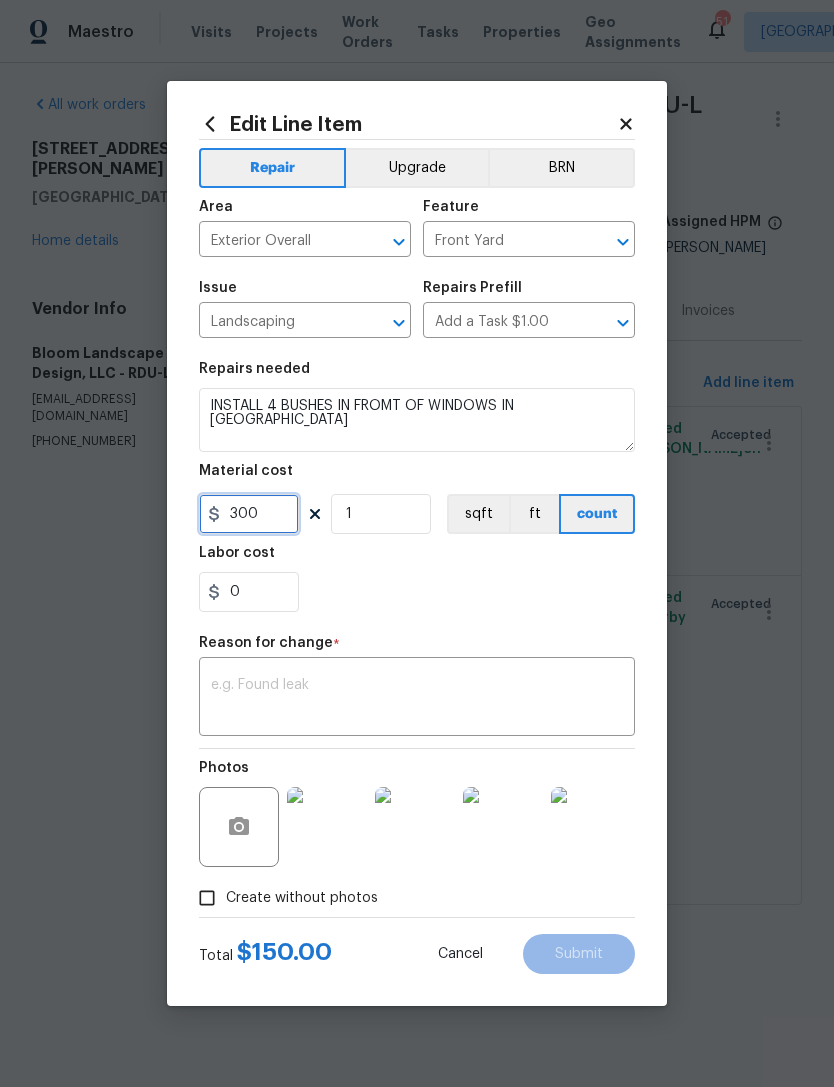 type on "300" 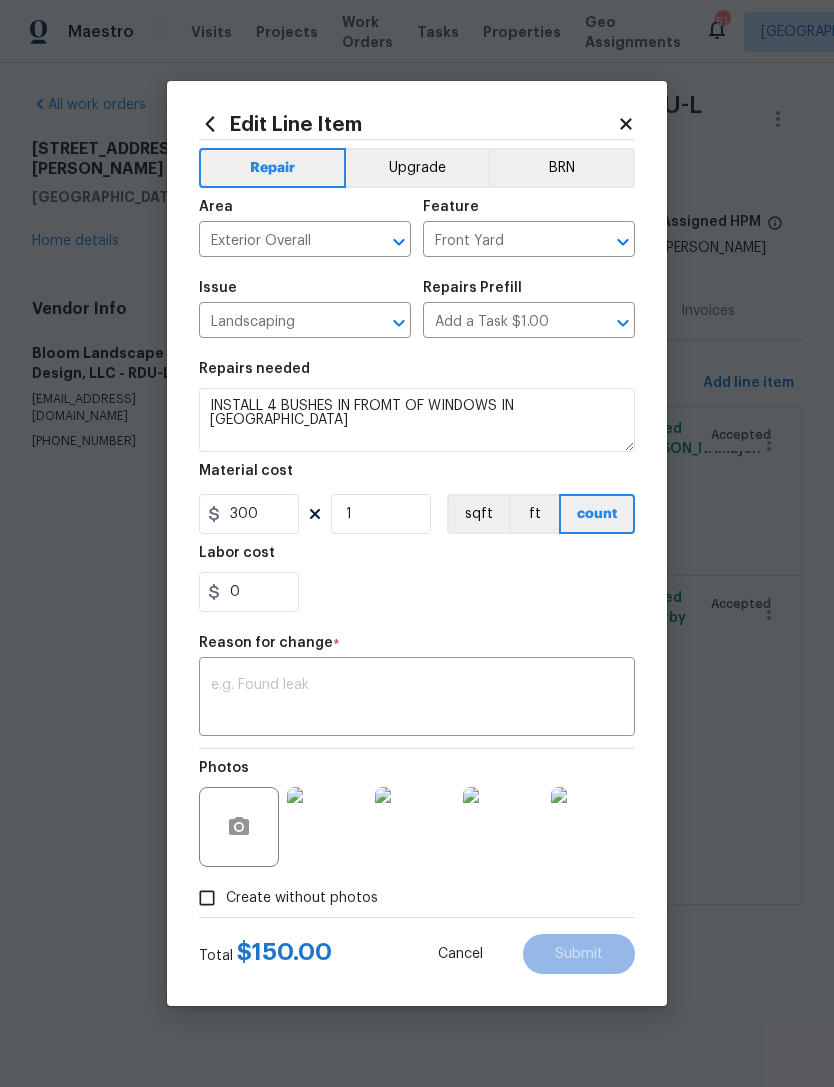 click at bounding box center [417, 699] 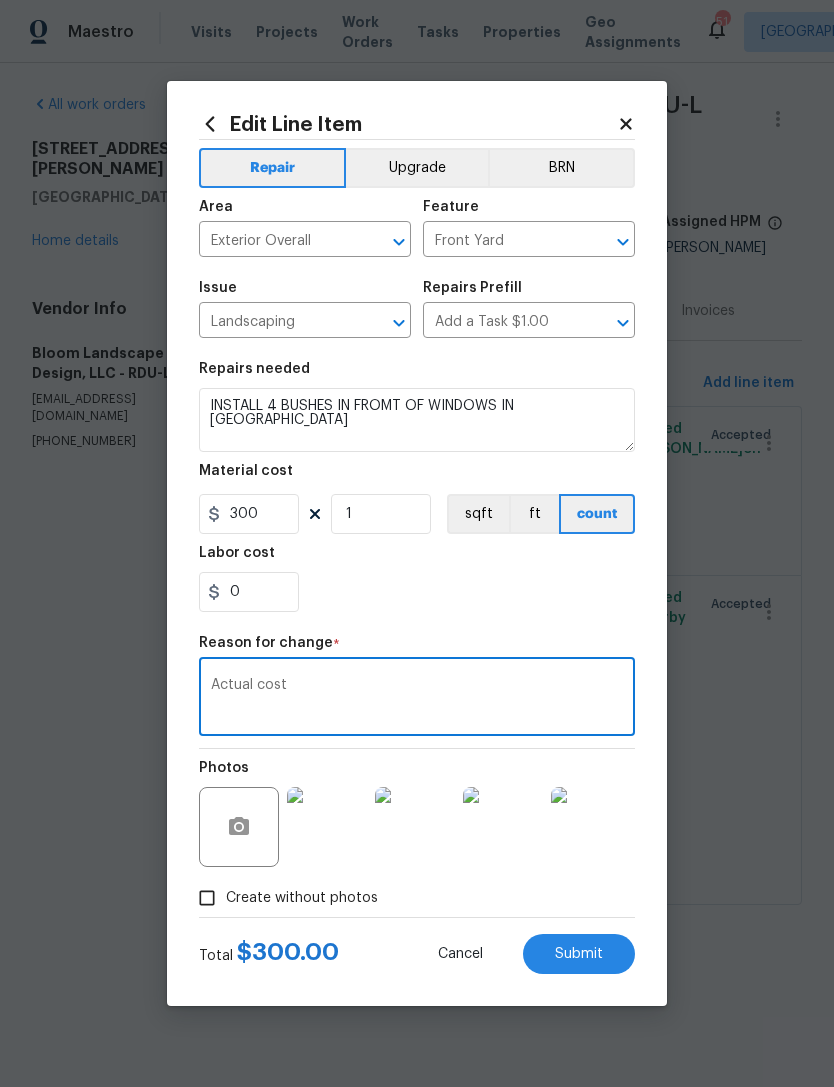 type on "Actual cost" 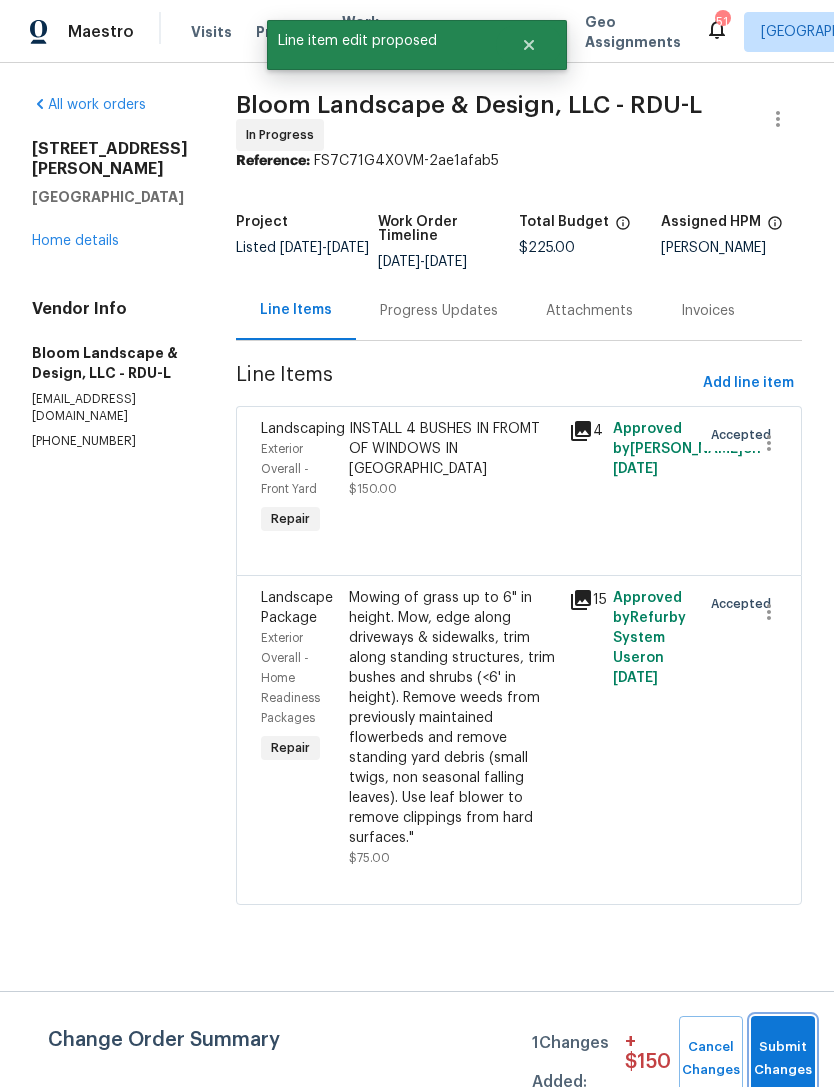 click on "Submit Changes" at bounding box center (783, 1059) 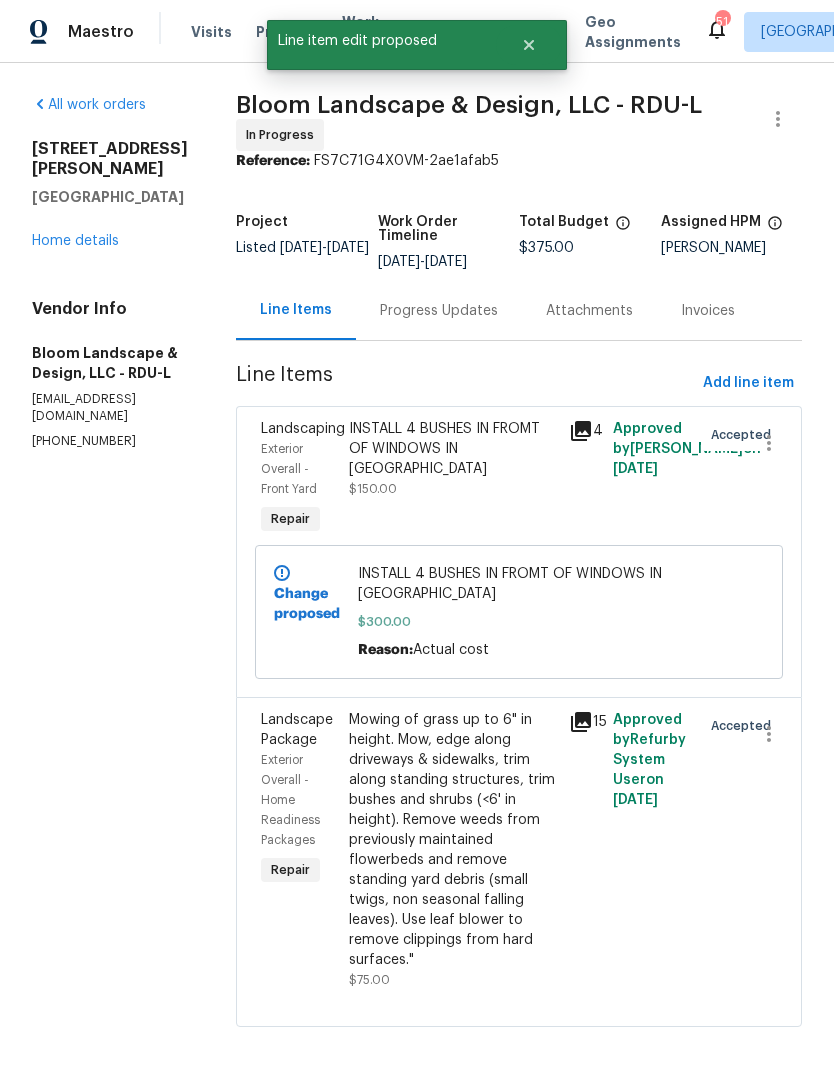 click on "INSTALL 4 BUSHES IN FROMT OF WINDOWS IN FRONT YARD $150.00" at bounding box center (453, 479) 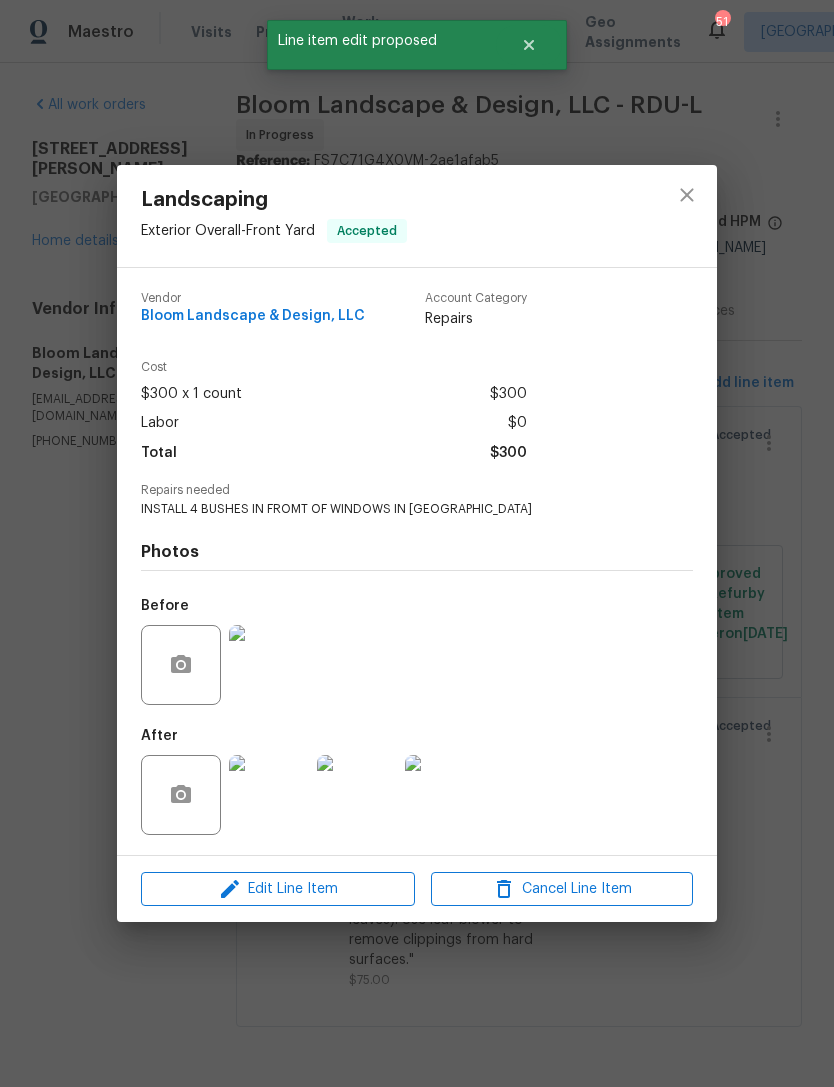click at bounding box center [269, 795] 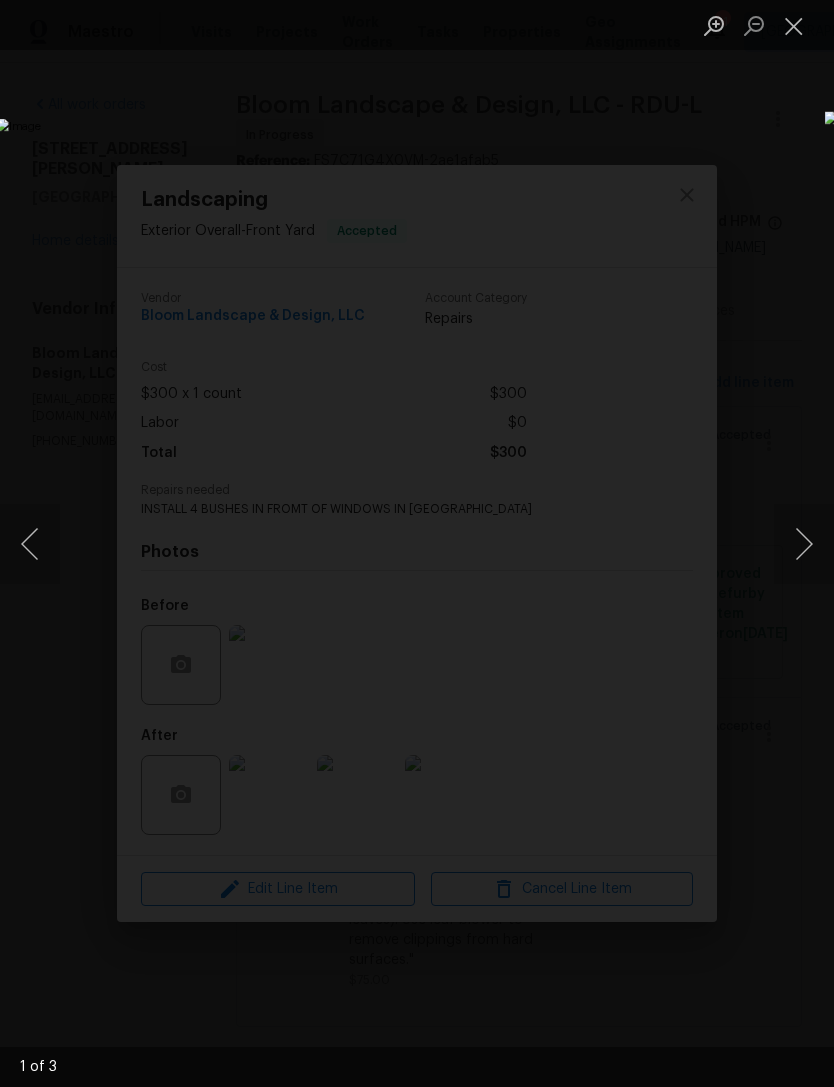 click at bounding box center (804, 544) 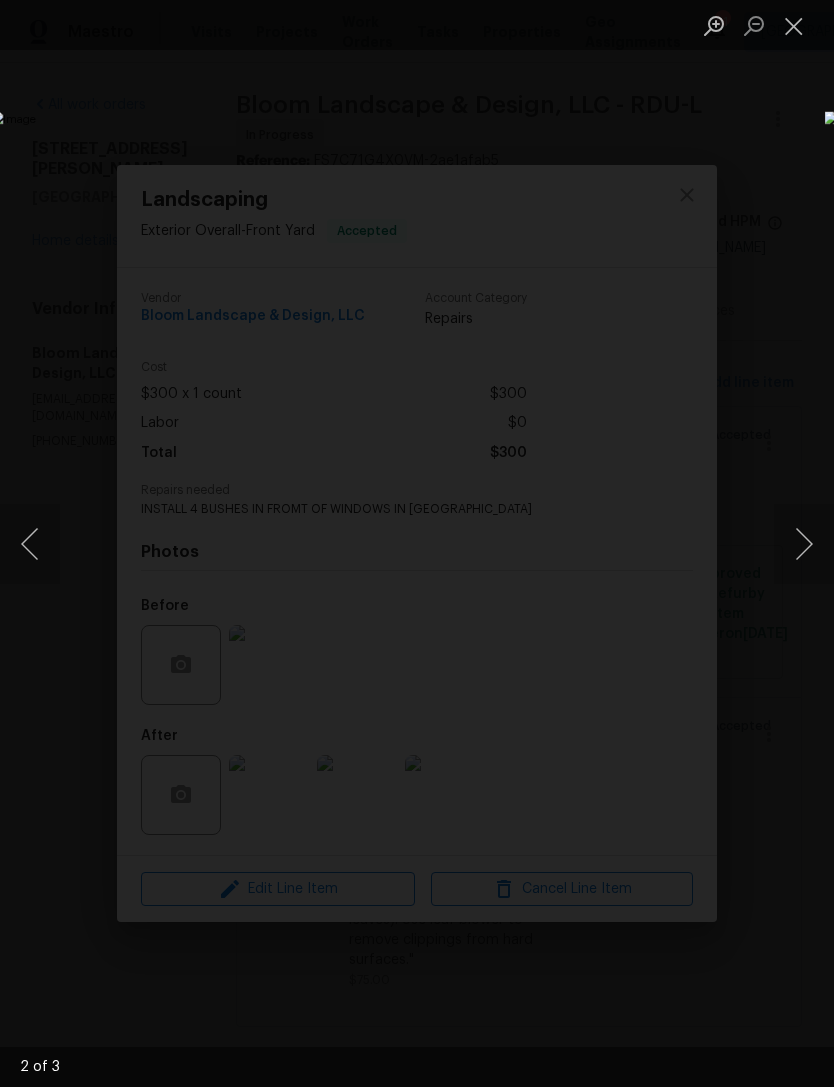 click at bounding box center (804, 544) 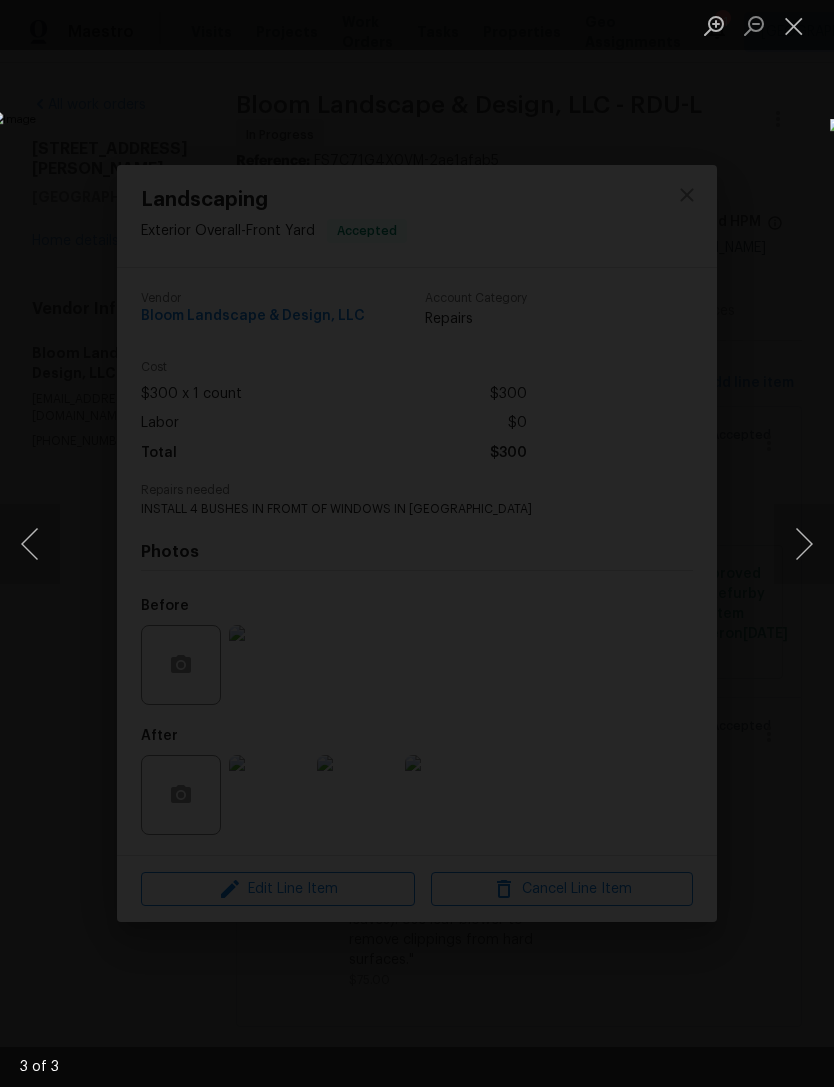 click at bounding box center [794, 25] 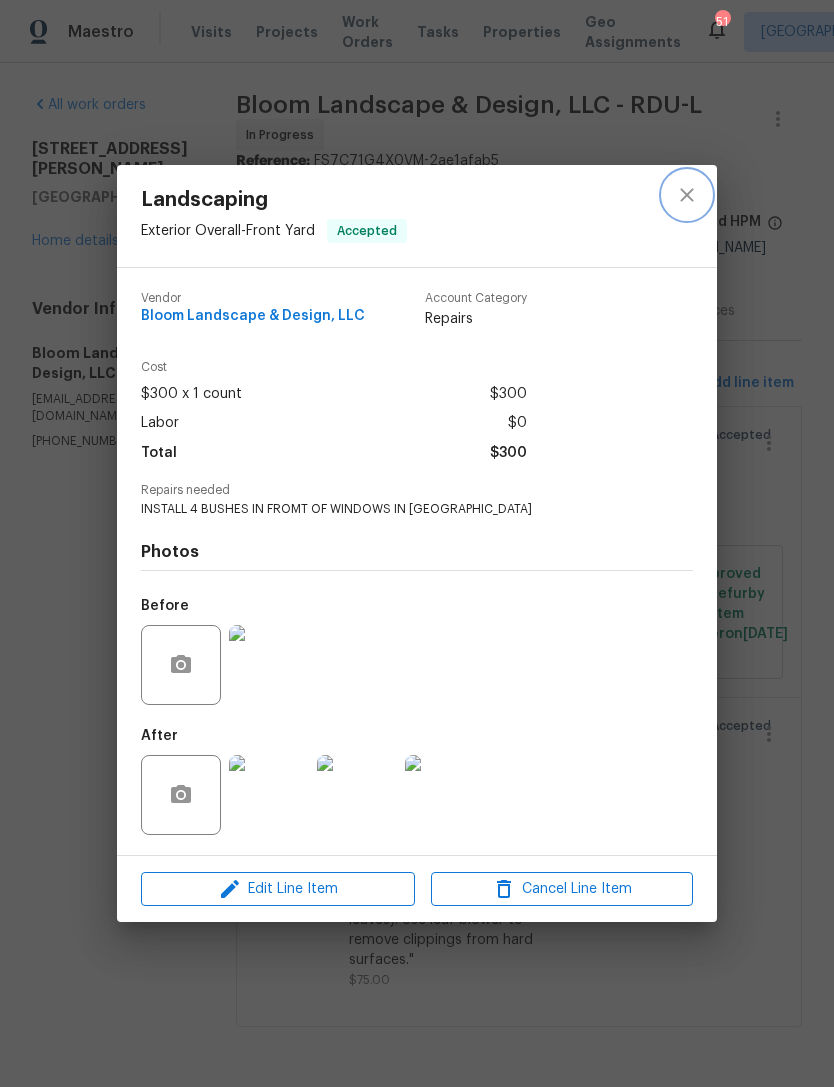 click at bounding box center (687, 195) 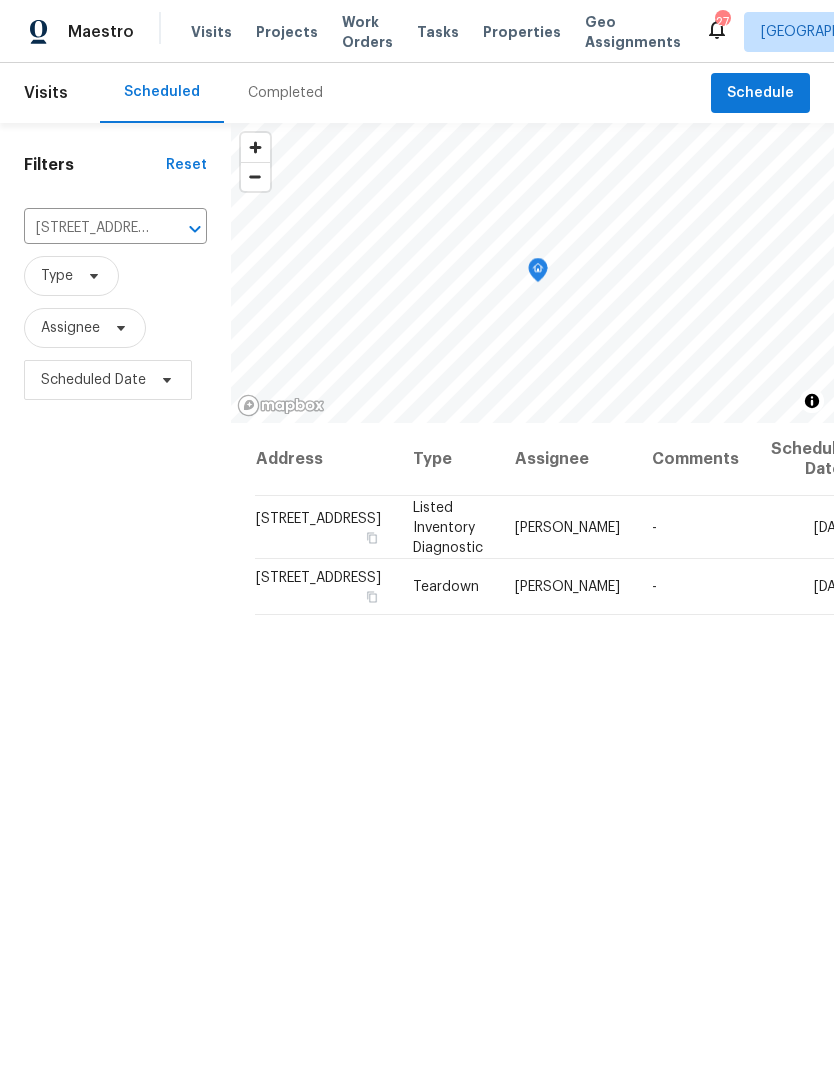 scroll, scrollTop: 64, scrollLeft: 0, axis: vertical 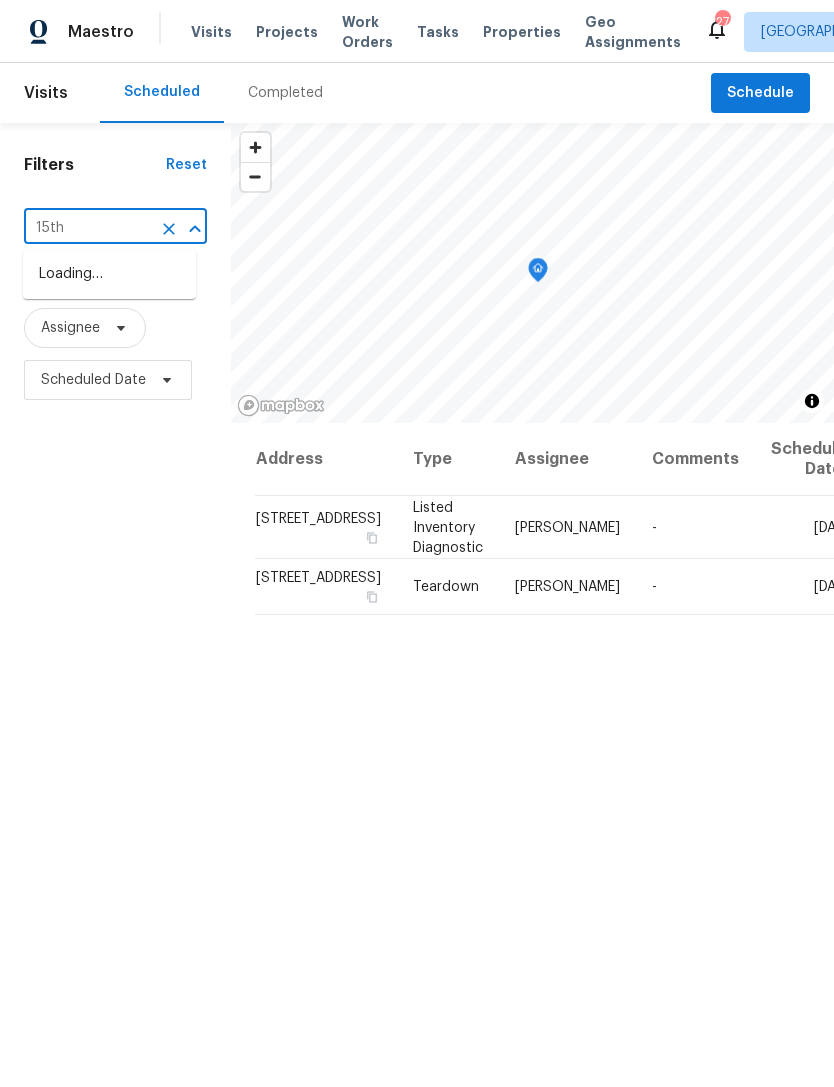 type on "15th" 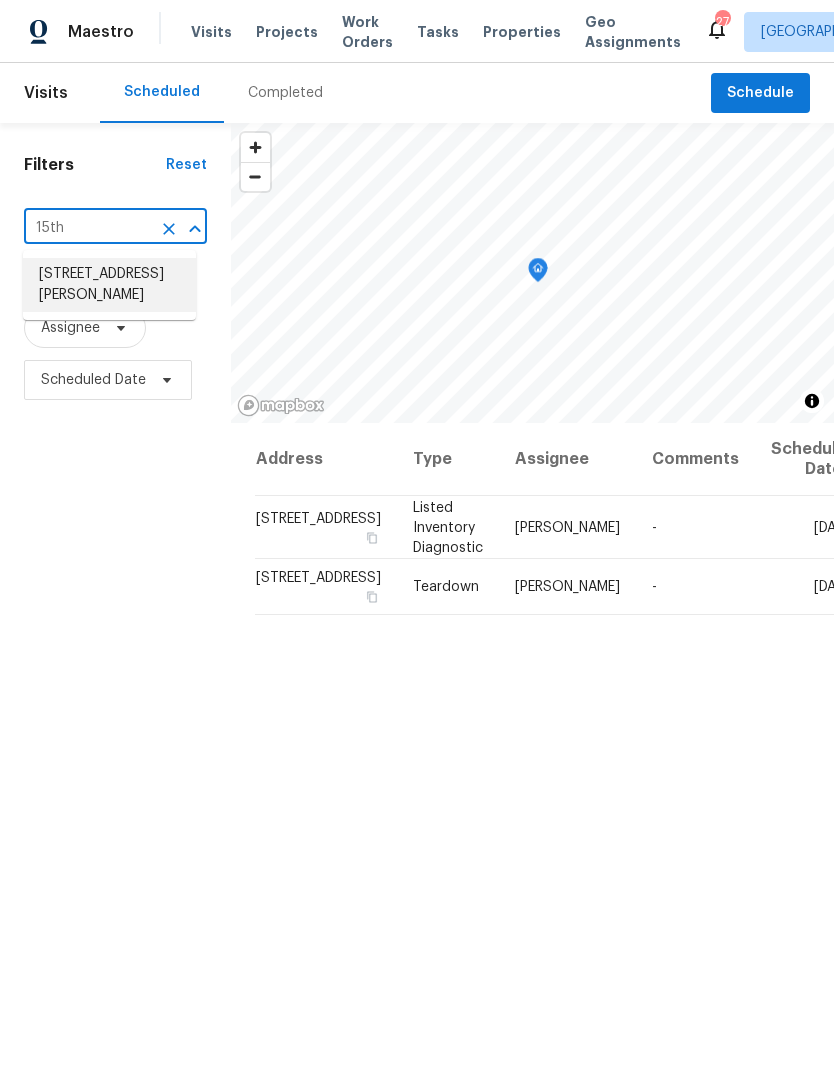 click on "613 15th St, Butner, NC 27509" at bounding box center (109, 285) 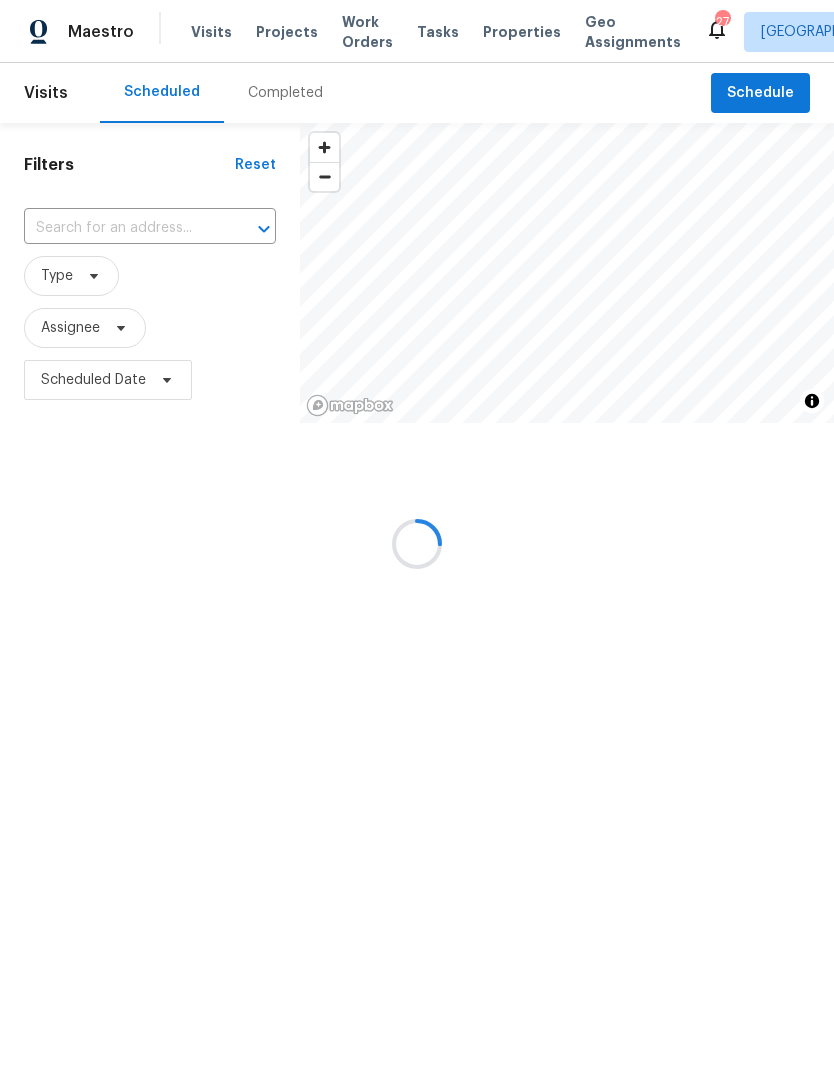 type on "613 15th St, Butner, NC 27509" 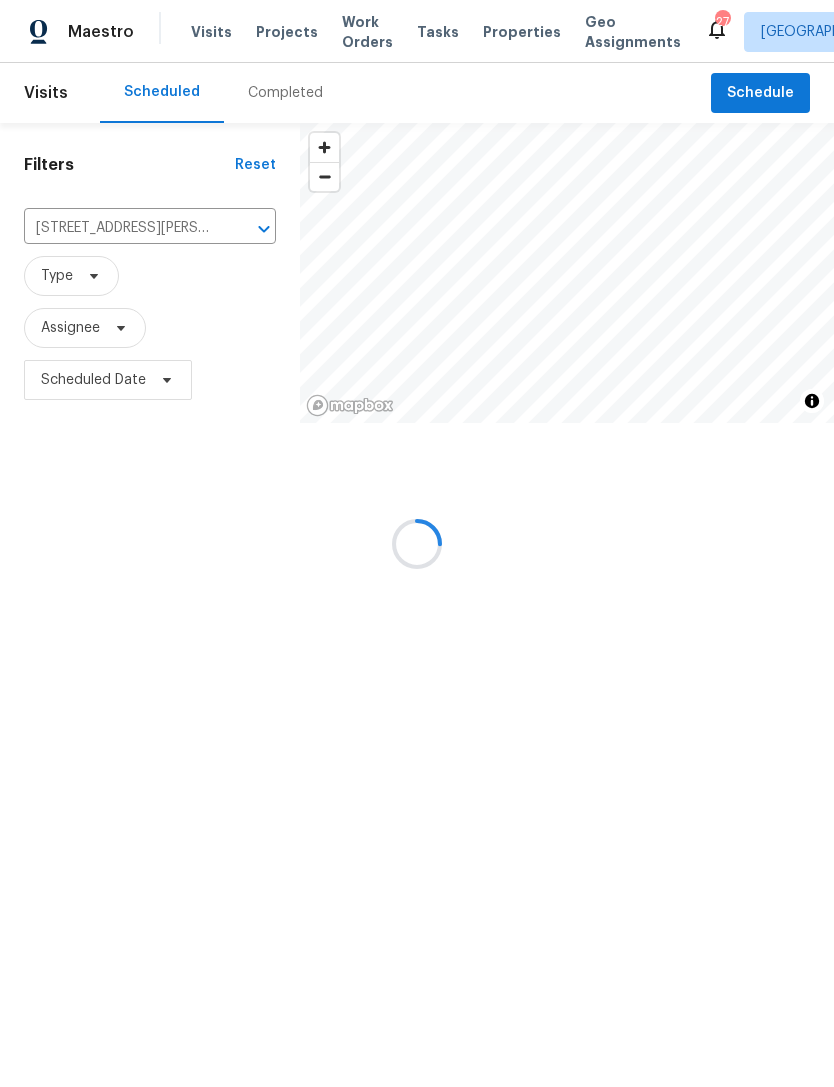 scroll, scrollTop: 0, scrollLeft: 0, axis: both 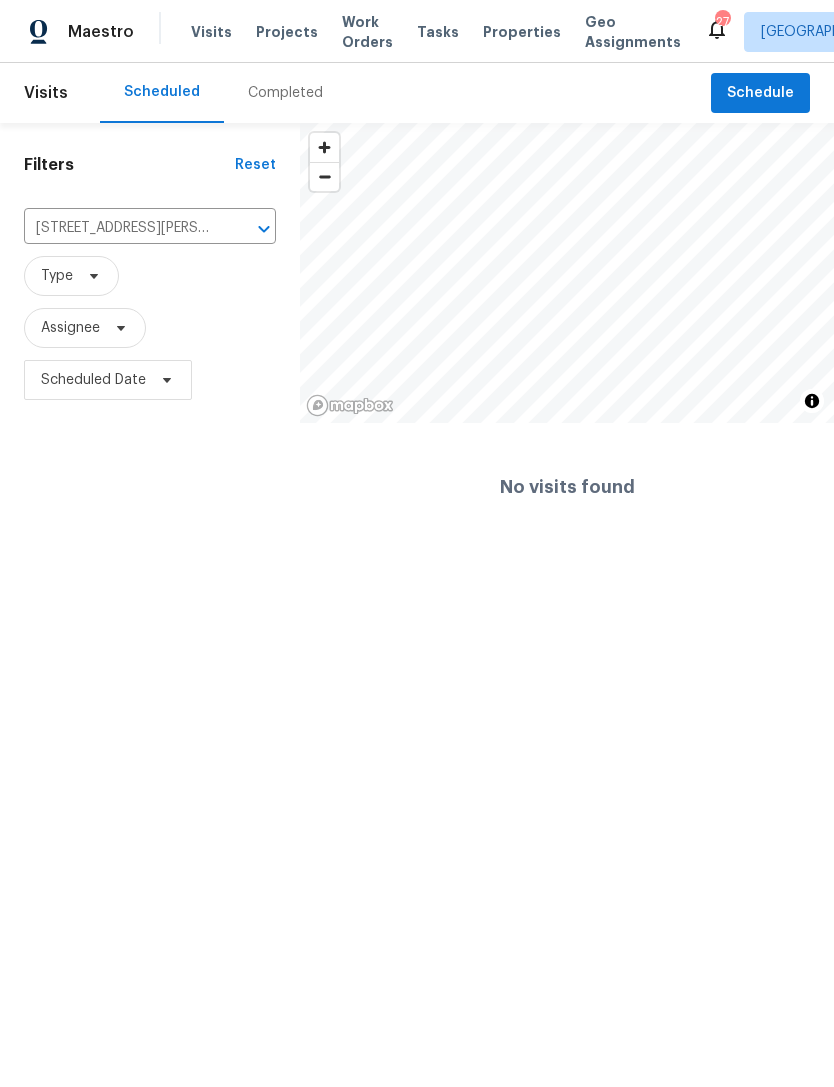 click on "Projects" at bounding box center (287, 32) 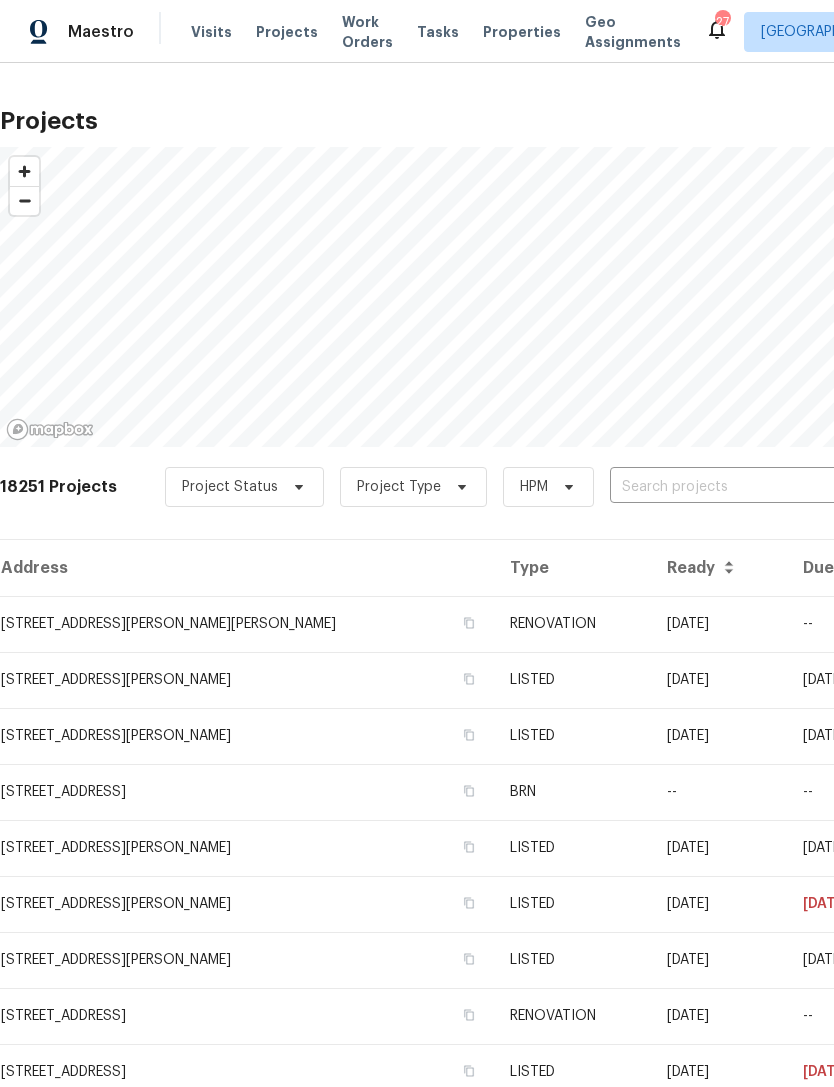 click at bounding box center [724, 487] 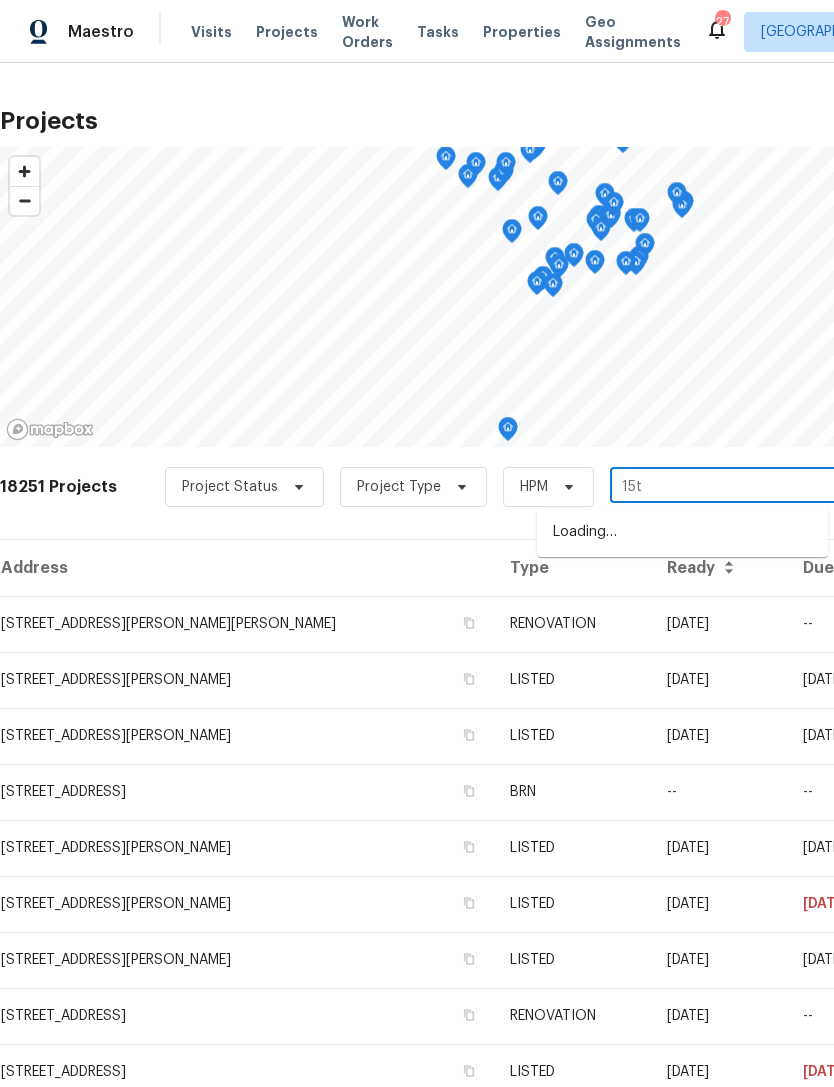 type on "15th" 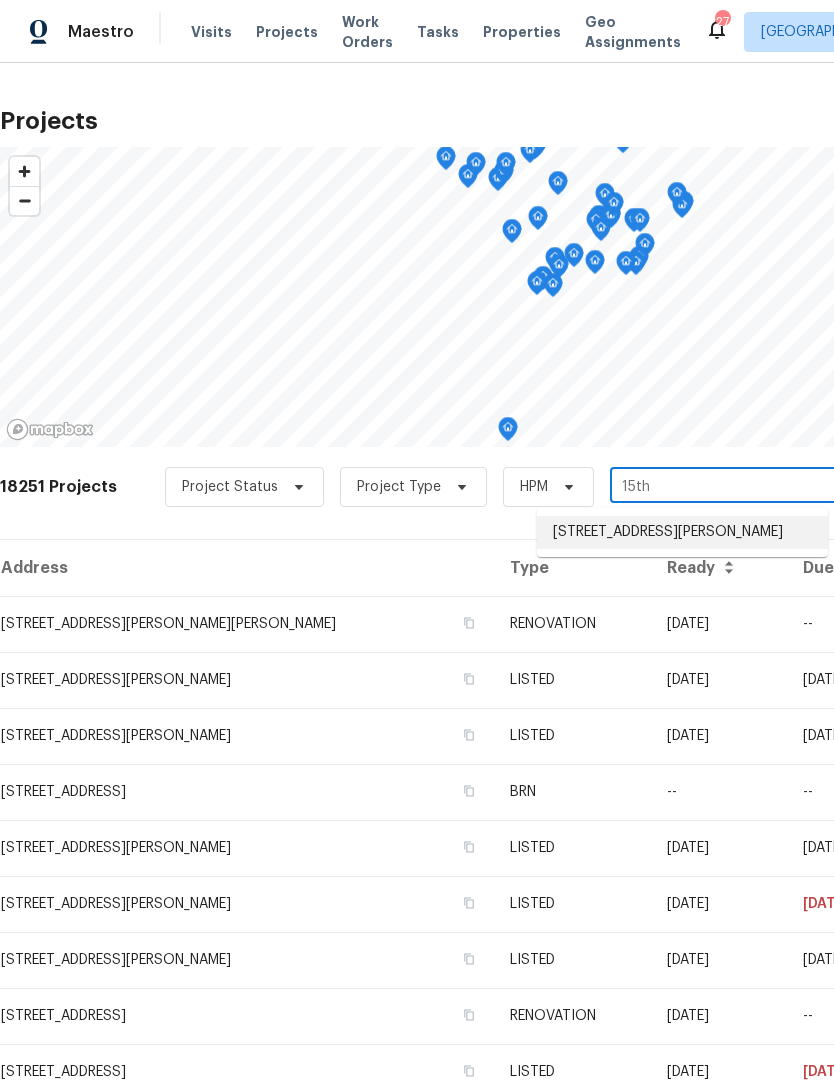 click on "613 15th St, Butner, NC 27509" at bounding box center (682, 532) 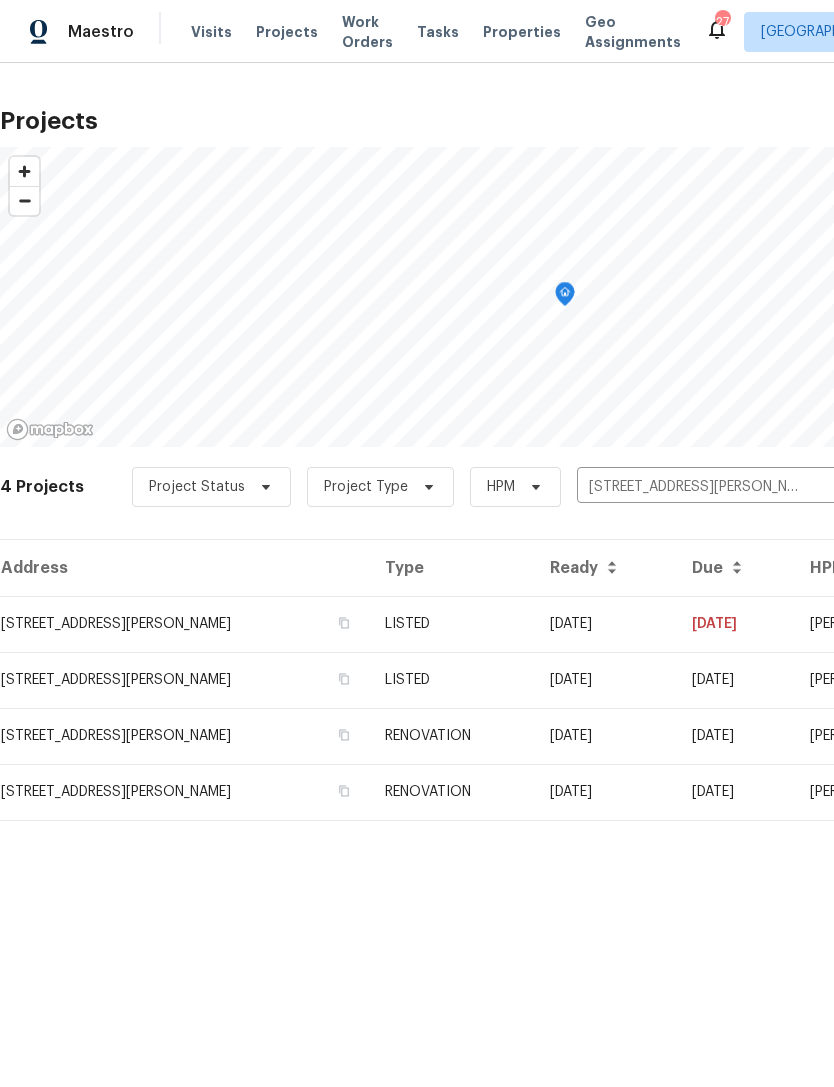 click on "613 15th St, Butner, NC 27509" at bounding box center (184, 624) 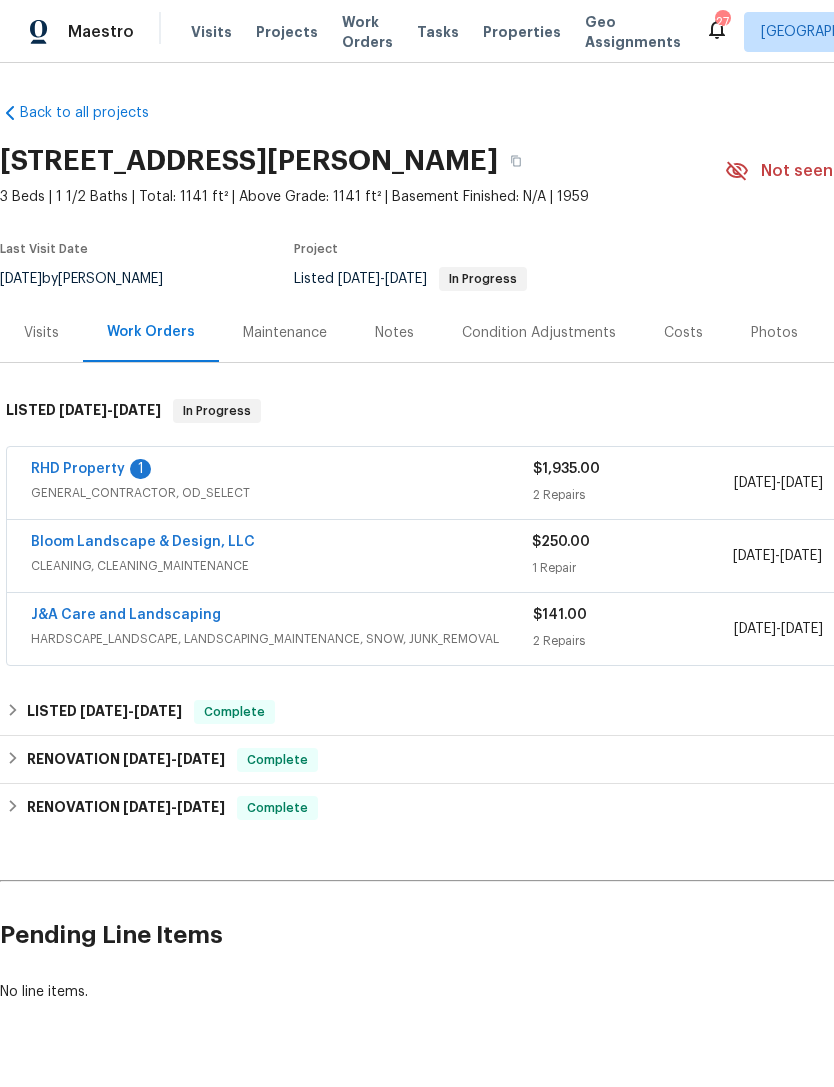 scroll, scrollTop: 0, scrollLeft: 0, axis: both 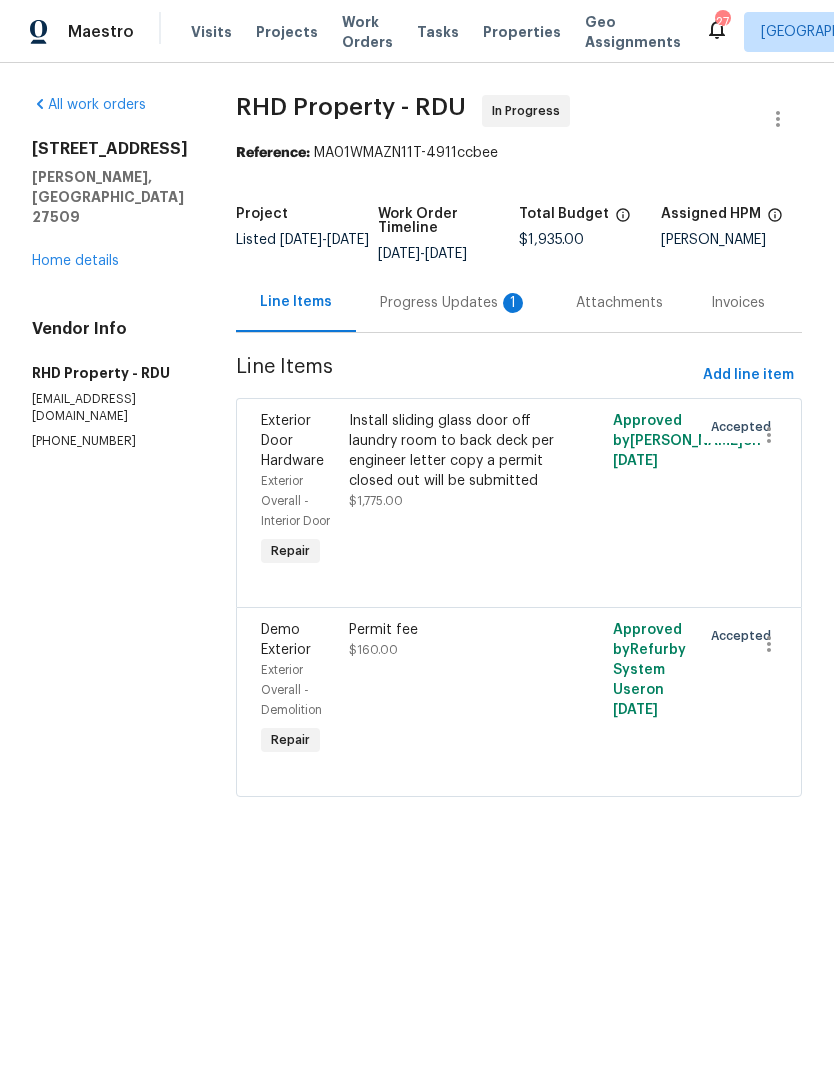click on "Progress Updates 1" at bounding box center (454, 303) 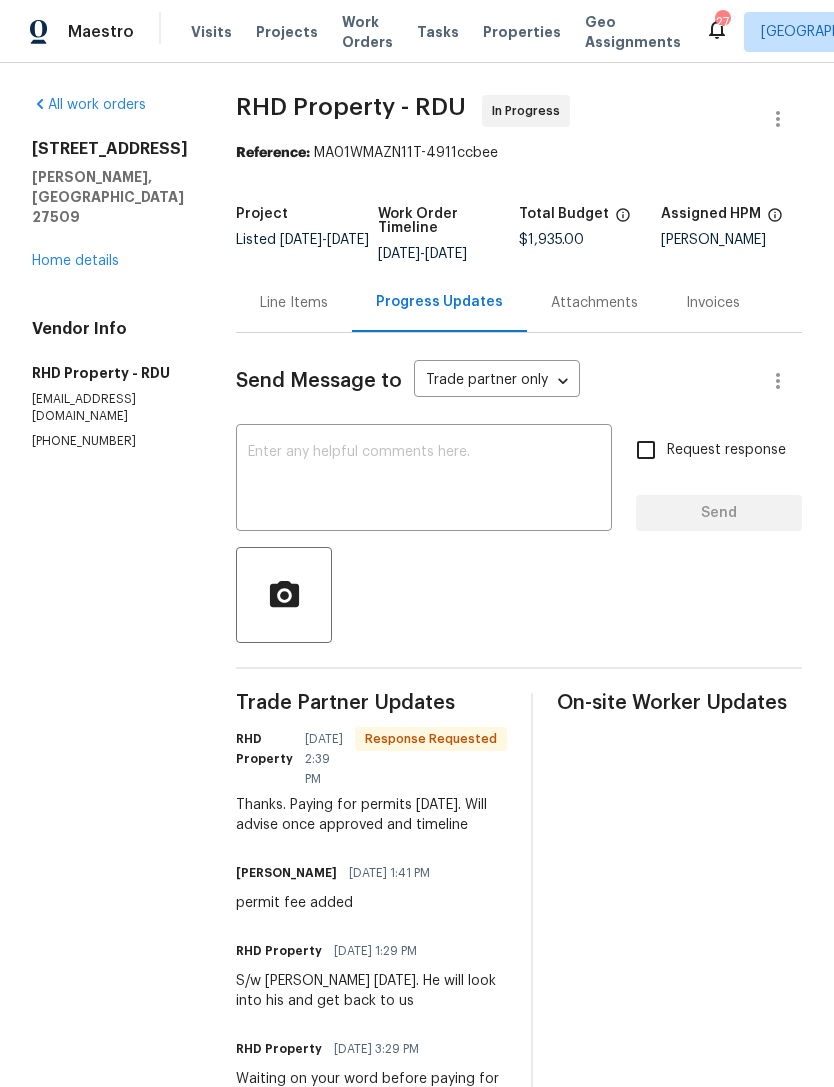 scroll, scrollTop: 0, scrollLeft: 0, axis: both 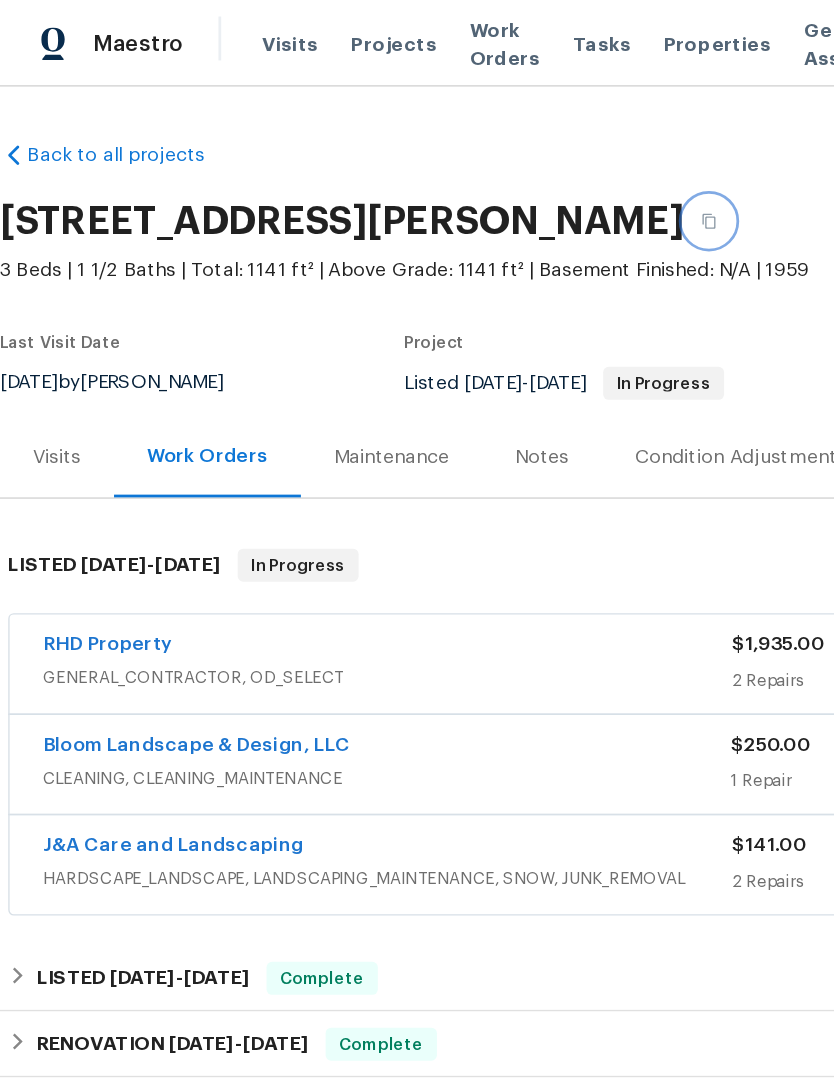 click at bounding box center [516, 161] 